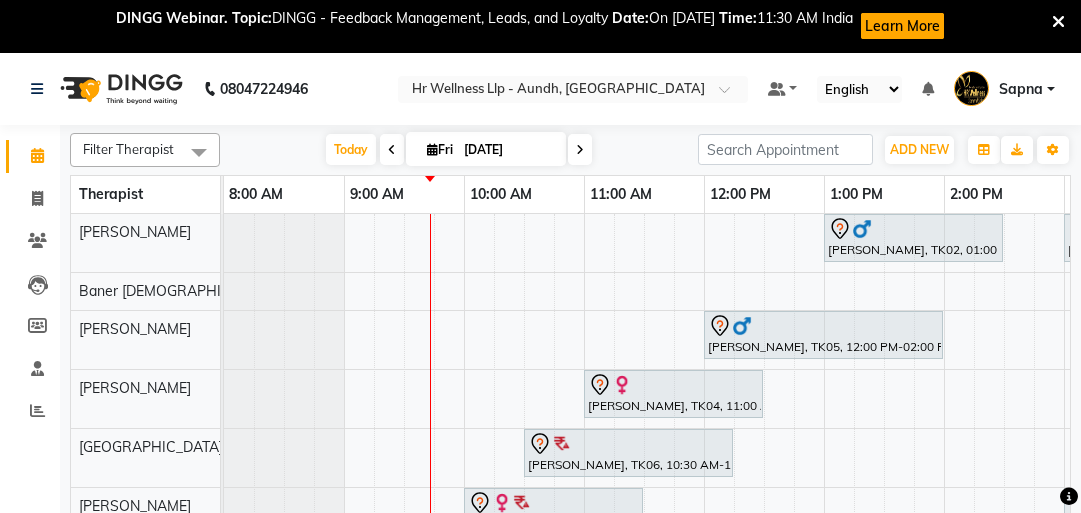 scroll, scrollTop: 0, scrollLeft: 0, axis: both 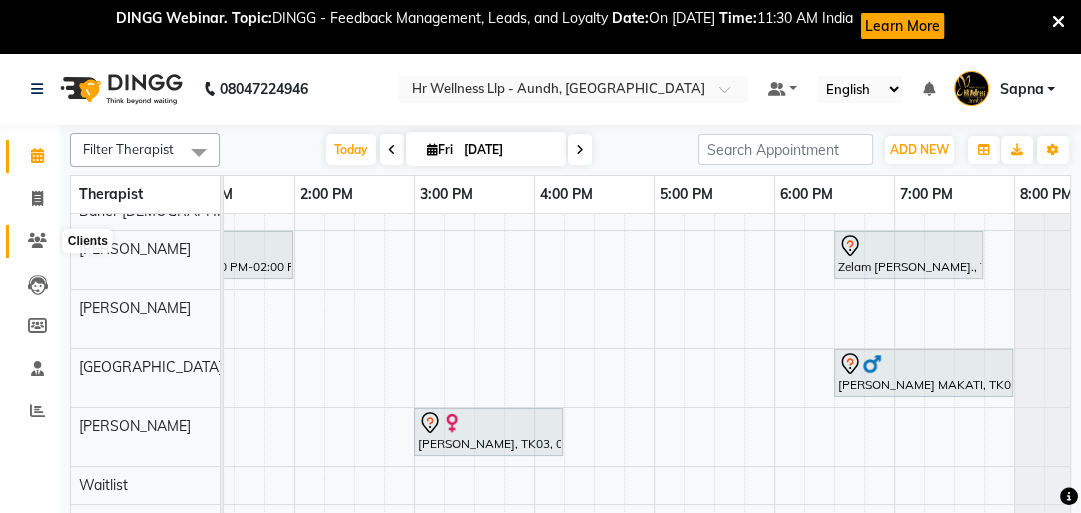 click 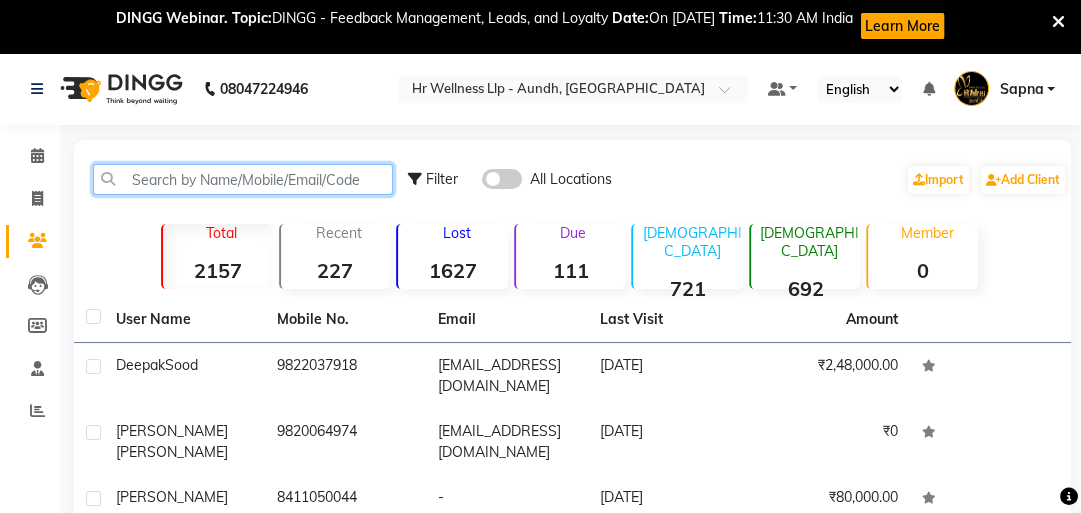 click 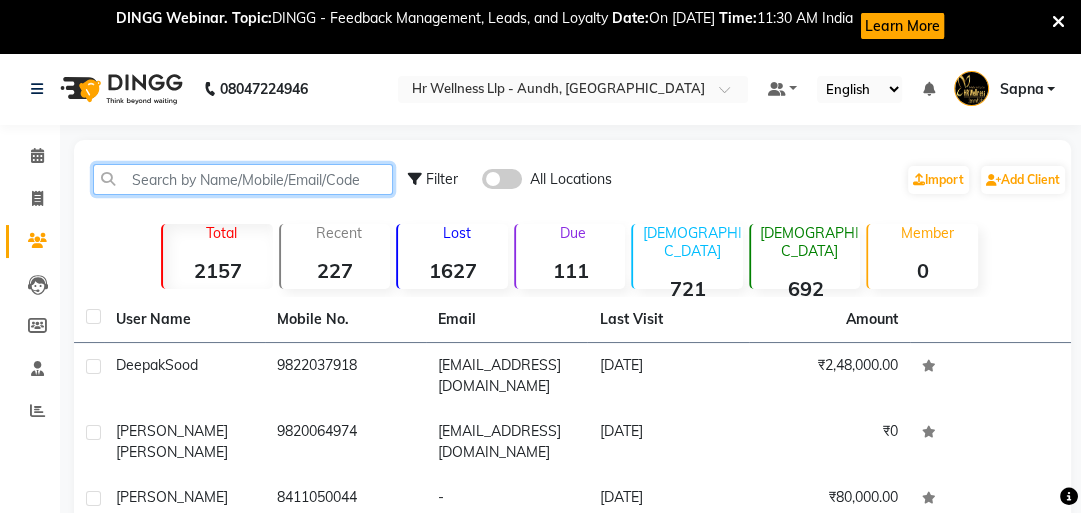 paste on "91687 91664" 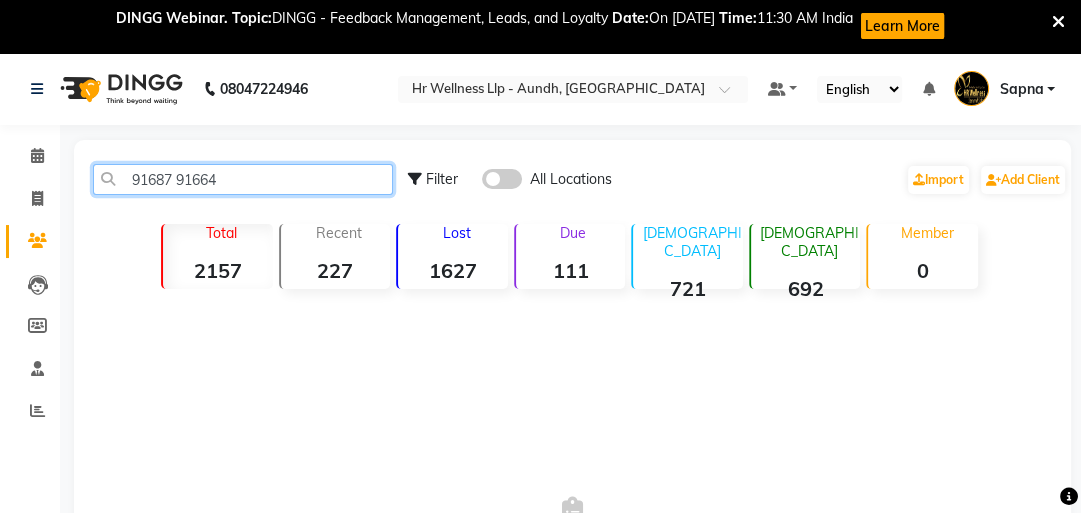 click on "91687 91664" 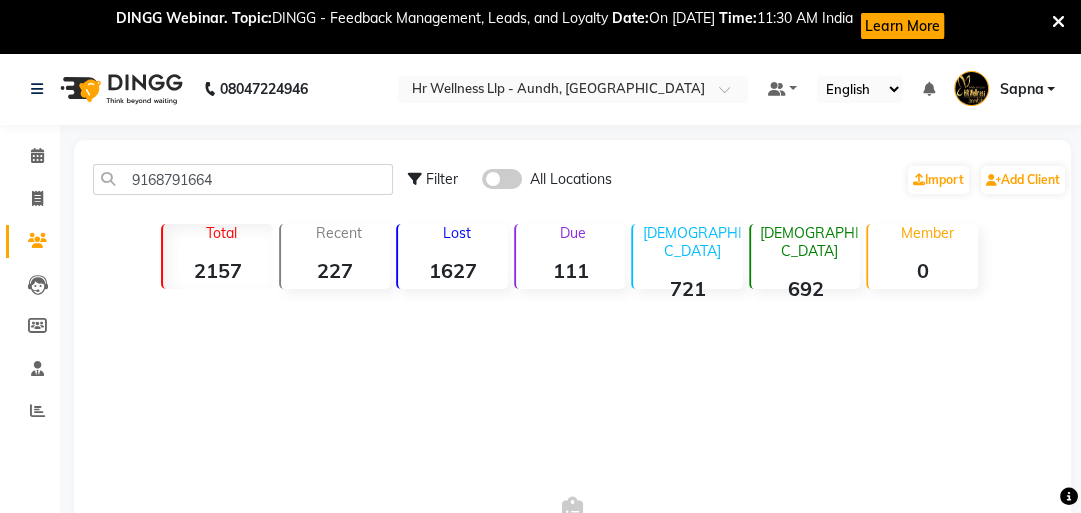 click 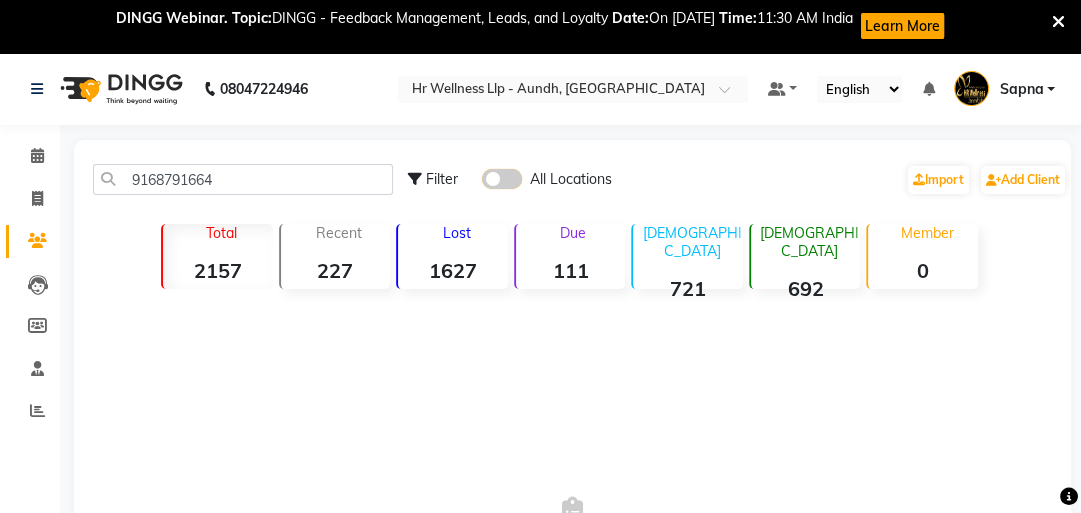 click 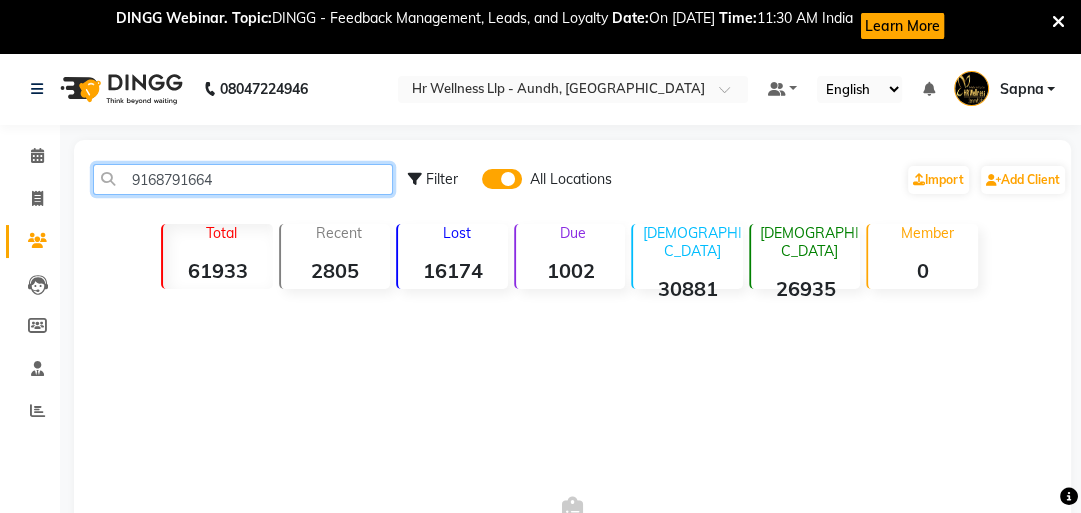 click on "9168791664" 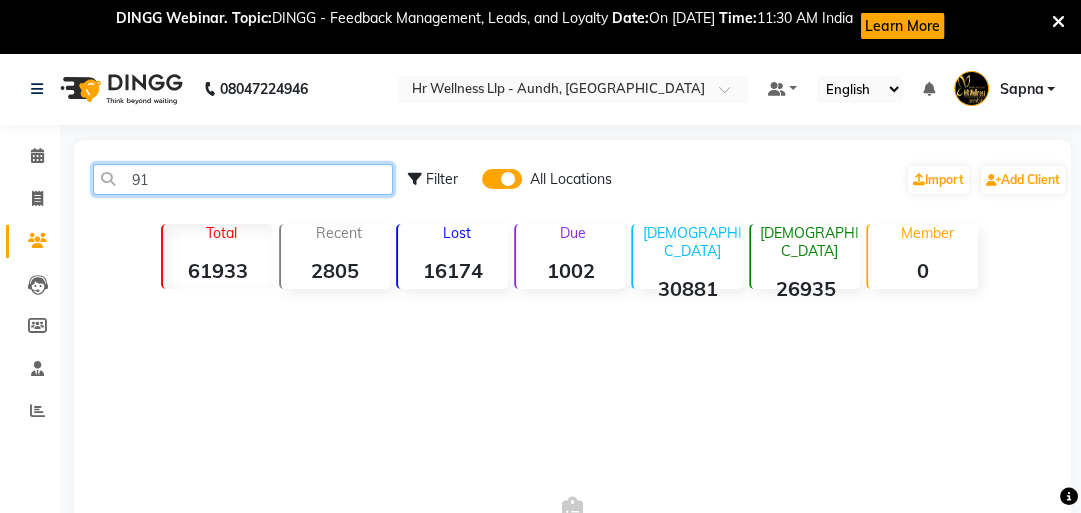 type on "9" 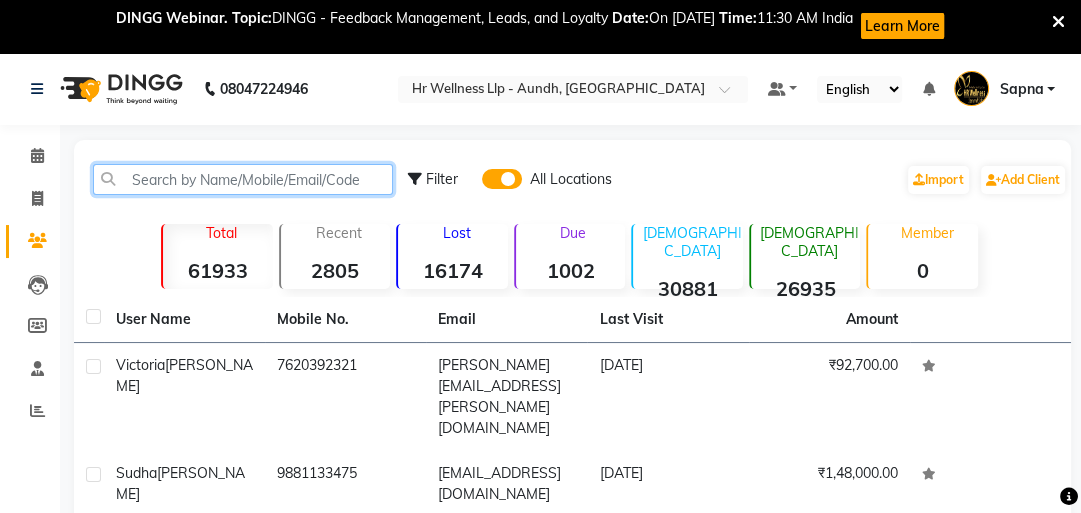click 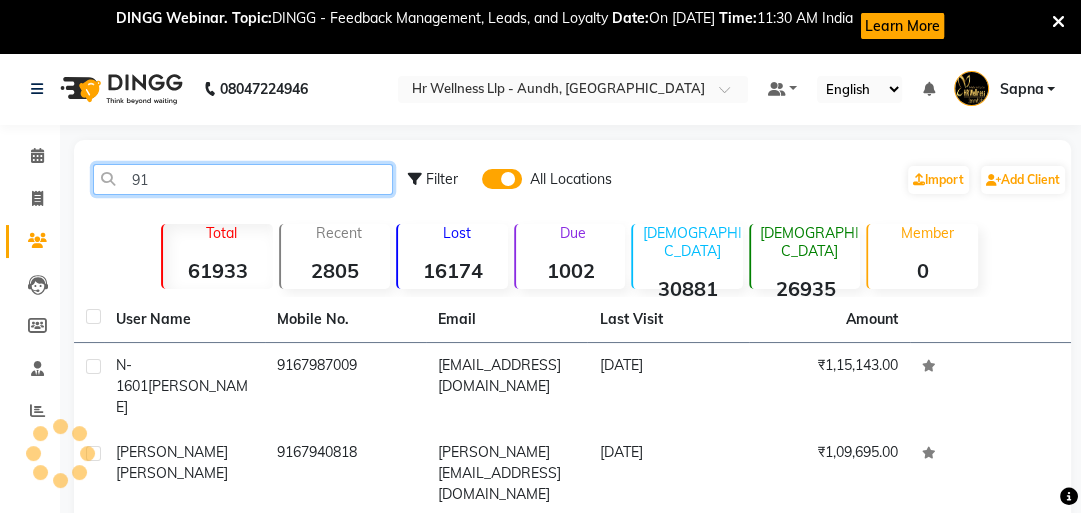 type on "9" 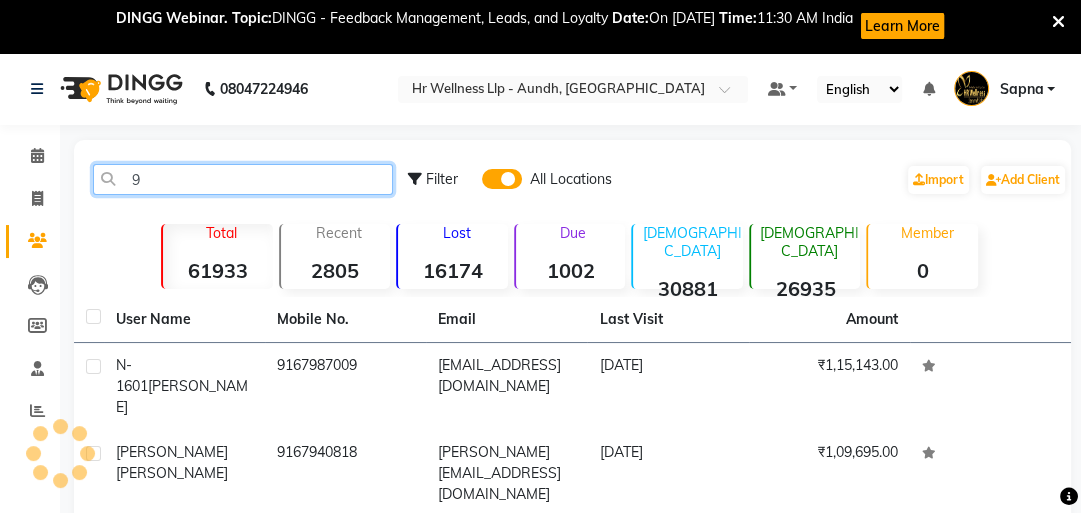 type 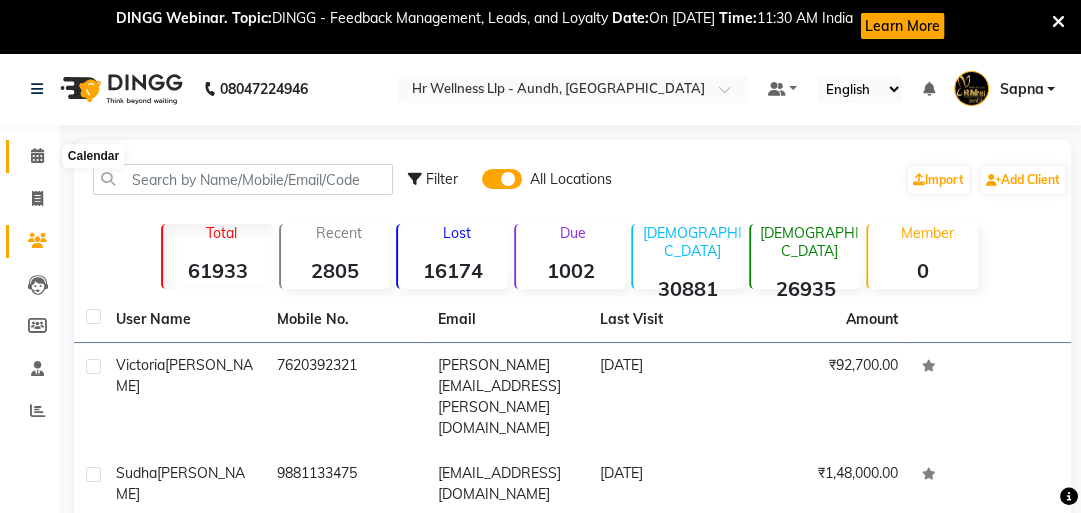 click 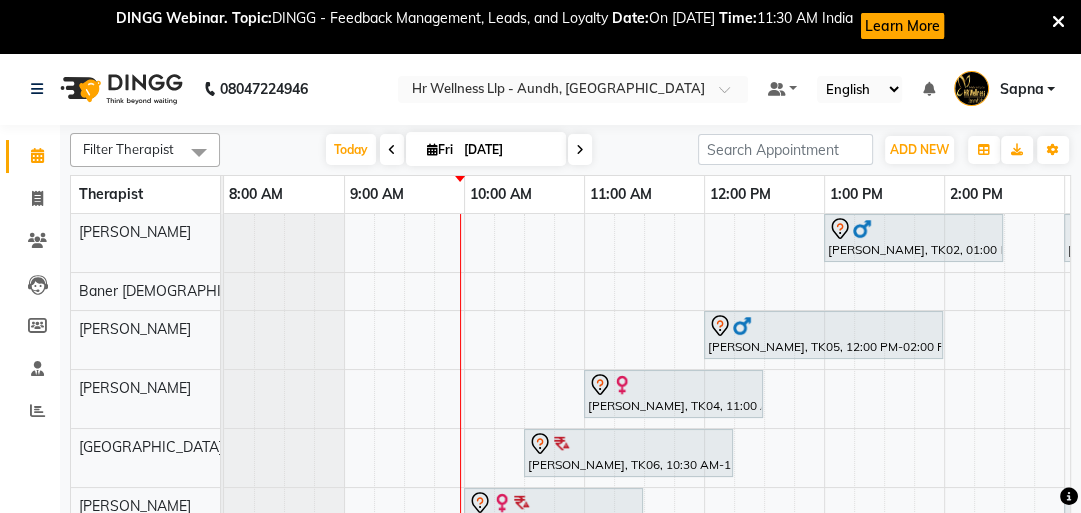 scroll, scrollTop: 90, scrollLeft: 0, axis: vertical 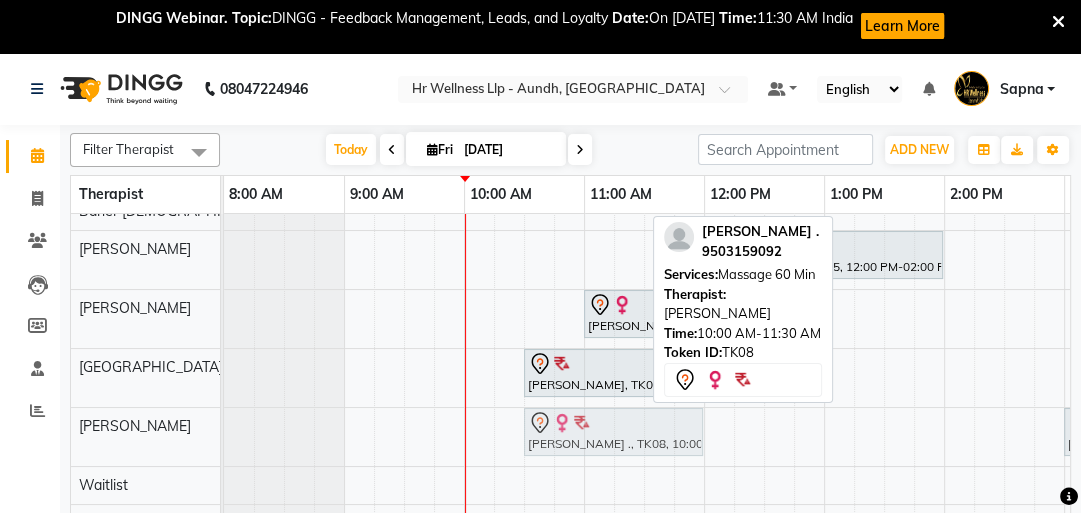 drag, startPoint x: 580, startPoint y: 417, endPoint x: 640, endPoint y: 421, distance: 60.133186 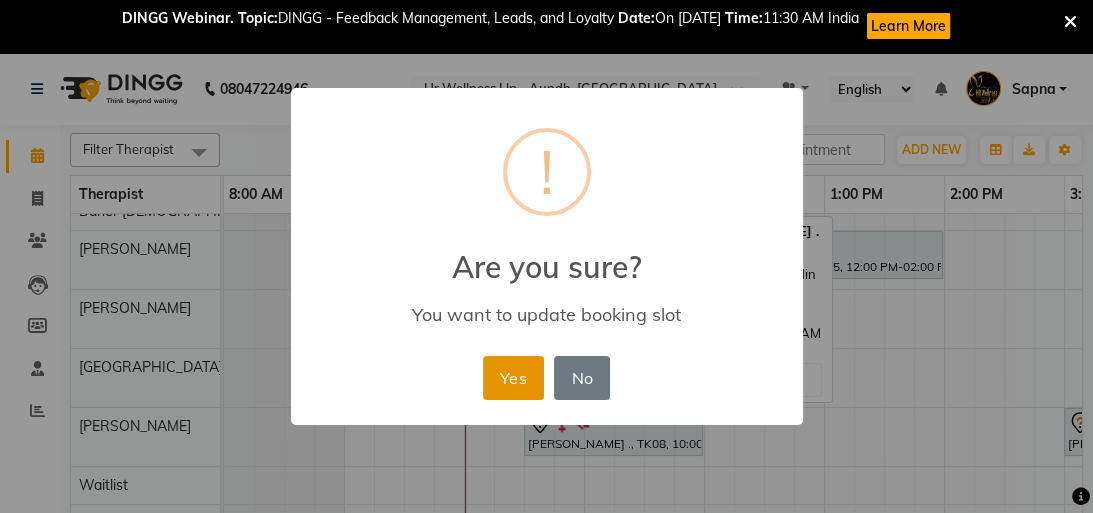 click on "Yes" at bounding box center (513, 378) 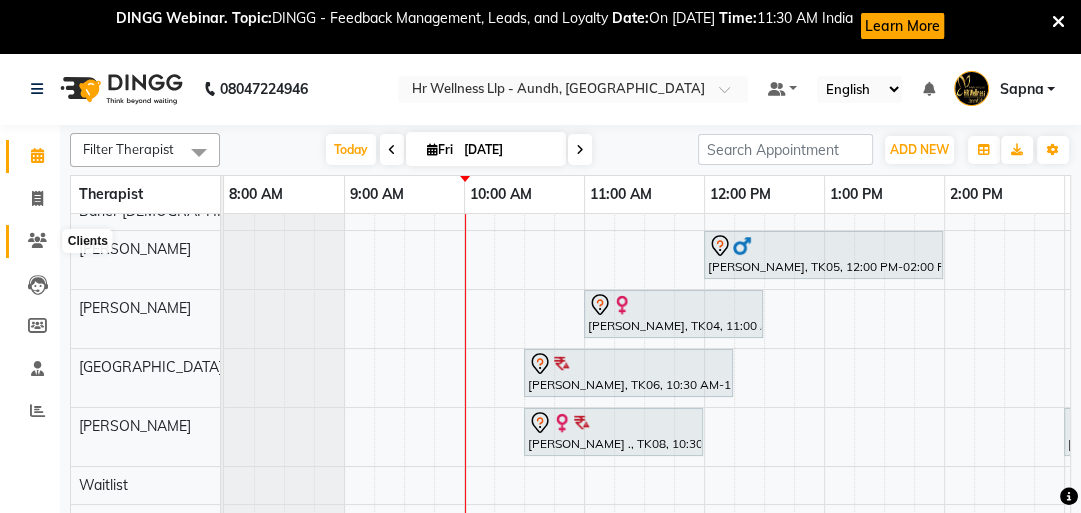 click 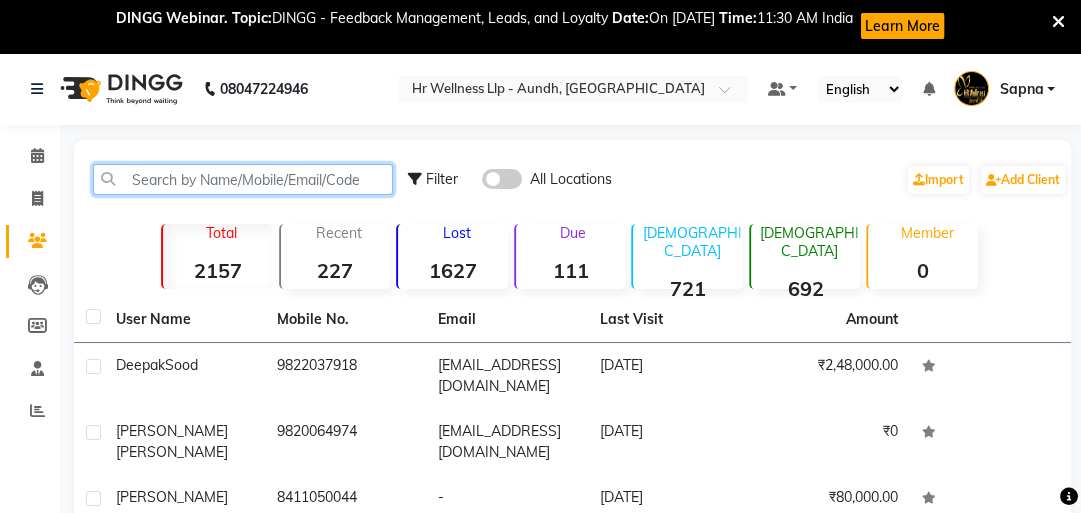 click 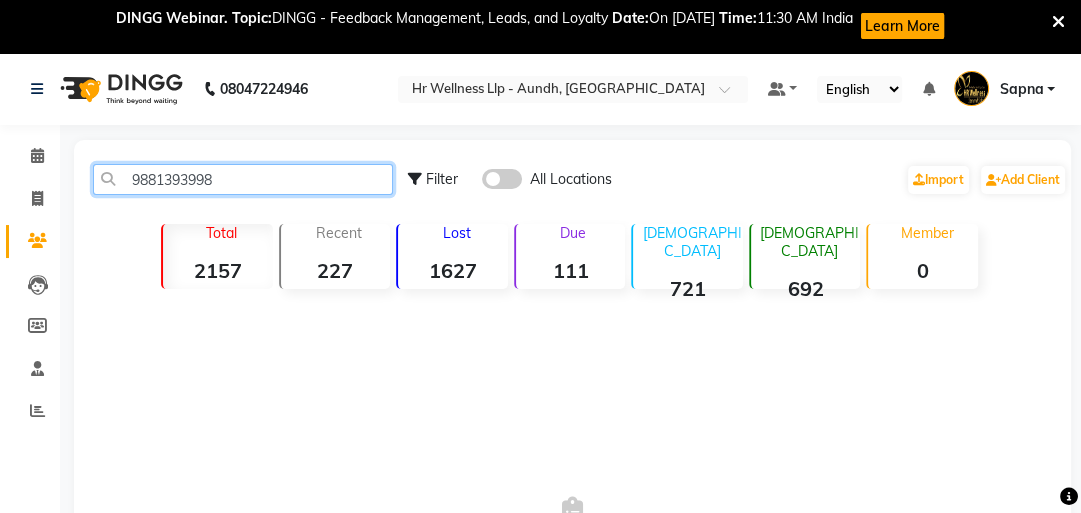 type on "9881393998" 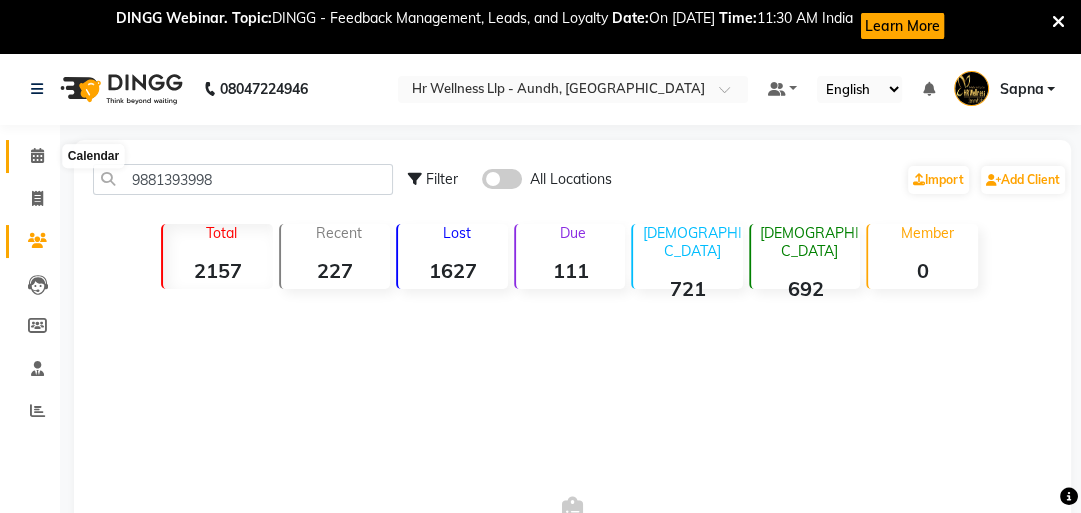 click 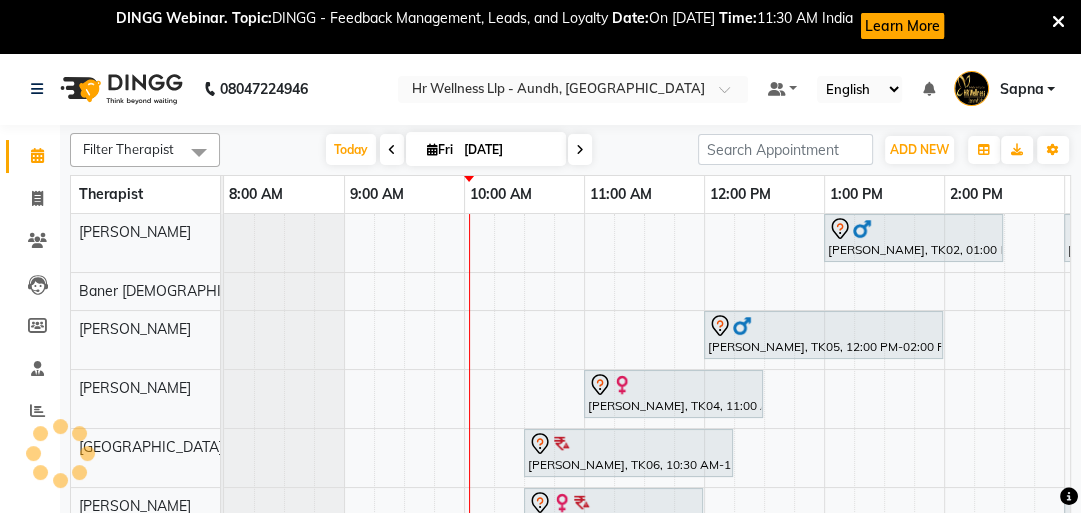scroll, scrollTop: 0, scrollLeft: 0, axis: both 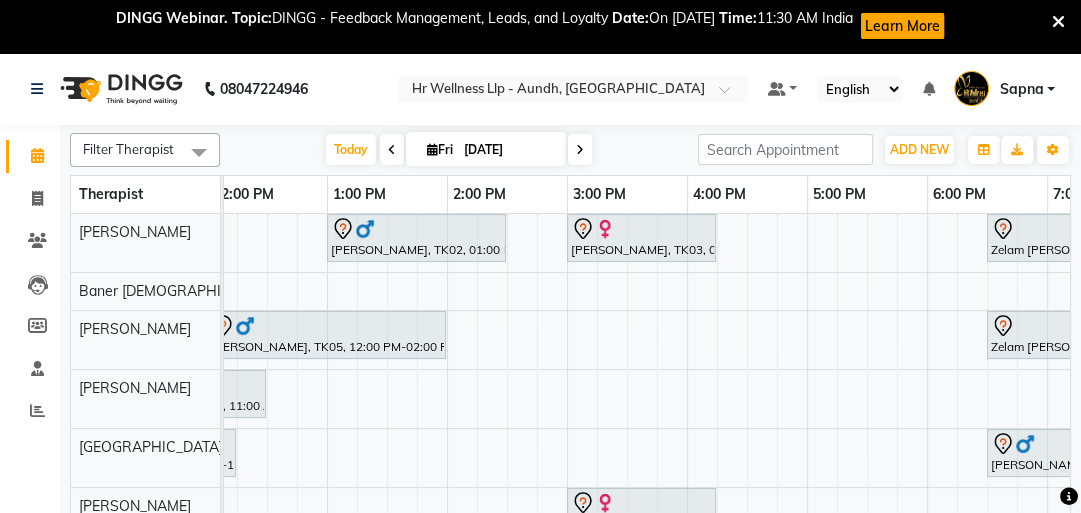 click on "[PERSON_NAME], TK02, 01:00 PM-02:30 PM, Swedish Massage with Wintergreen, Bayleaf & Clove 60 Min             [PERSON_NAME], TK03, 03:00 PM-04:15 PM, Massage 60 Min             Zelam [PERSON_NAME]., TK07, 06:30 PM-07:45 PM, Massage 60 Min             [PERSON_NAME], TK05, 12:00 PM-02:00 PM, Massage 90 Min             Zelam [PERSON_NAME]., TK07, 06:30 PM-07:45 PM, Massage 60 Min             [PERSON_NAME], TK04, 11:00 AM-12:30 PM, Swedish Massage with Wintergreen, Bayleaf & Clove 60 Min             [PERSON_NAME], TK06, 10:30 AM-12:15 PM, Swedish Massage with Wintergreen, Bayleaf & Clove 90 Min             [PERSON_NAME] MAKATI, TK01, 06:30 PM-08:00 PM, Massage 60 Min             [PERSON_NAME] ., TK08, 10:30 AM-12:00 PM, Massage 60 Min             [PERSON_NAME], TK03, 03:00 PM-04:15 PM, Massage 60 Min" at bounding box center (507, 418) 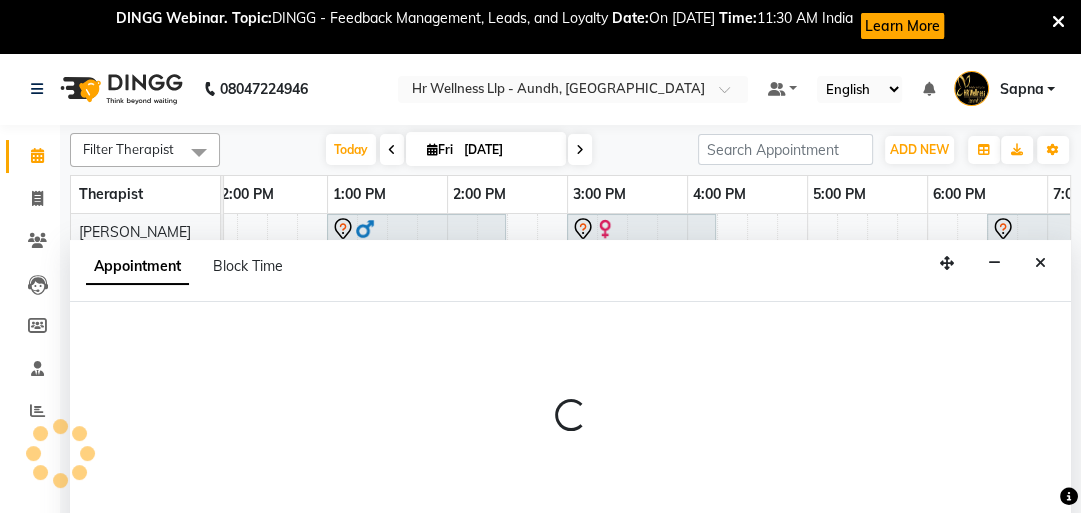 select on "77662" 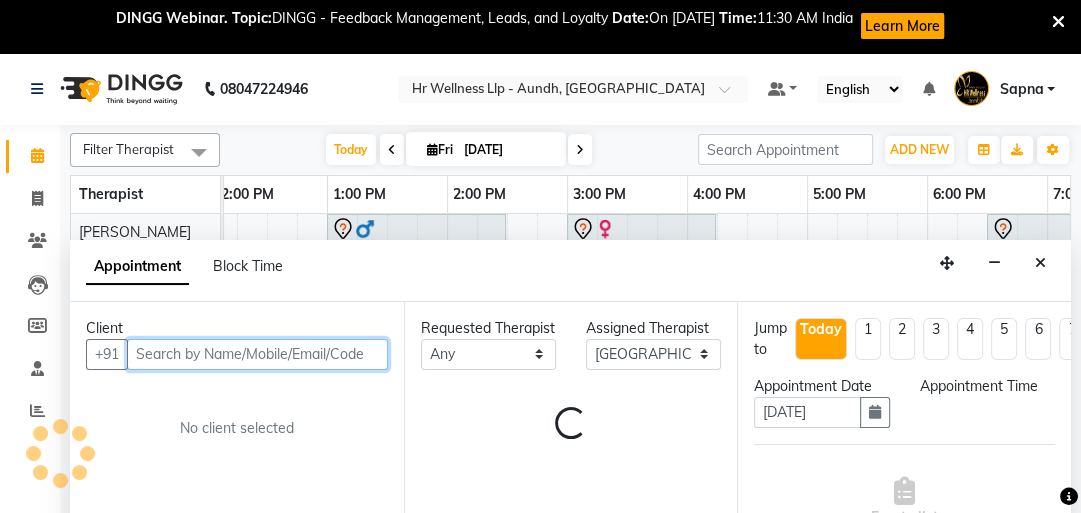 scroll, scrollTop: 52, scrollLeft: 0, axis: vertical 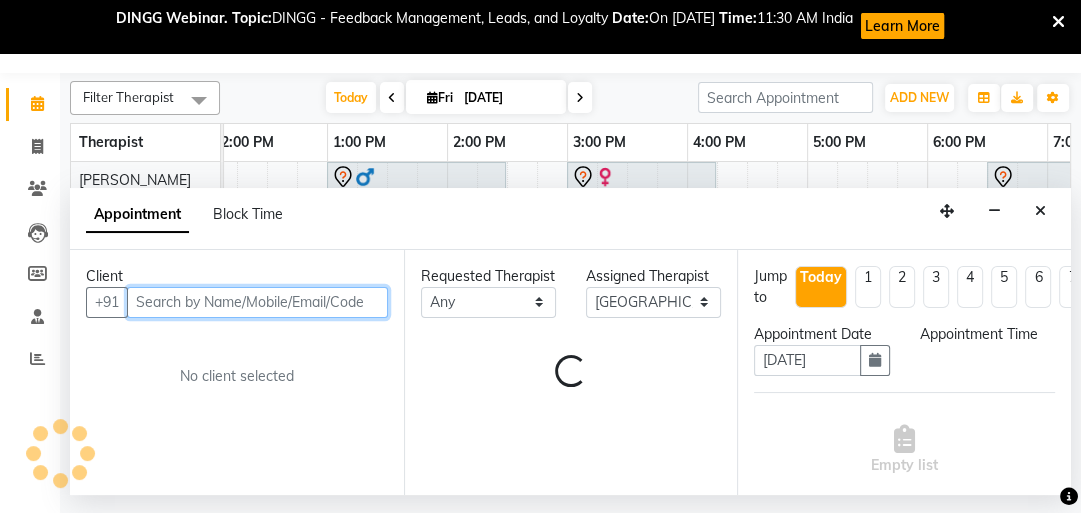 select on "840" 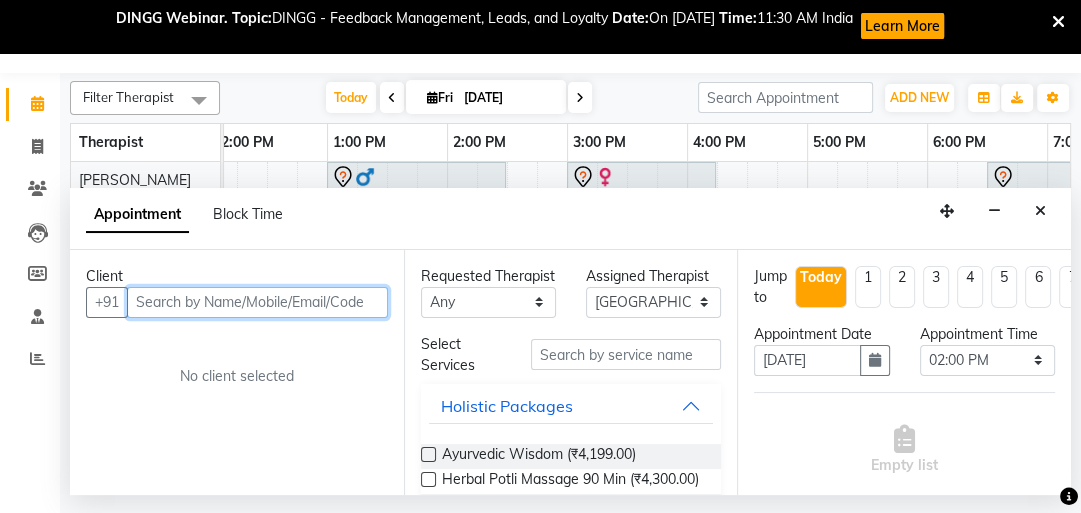 click at bounding box center [257, 302] 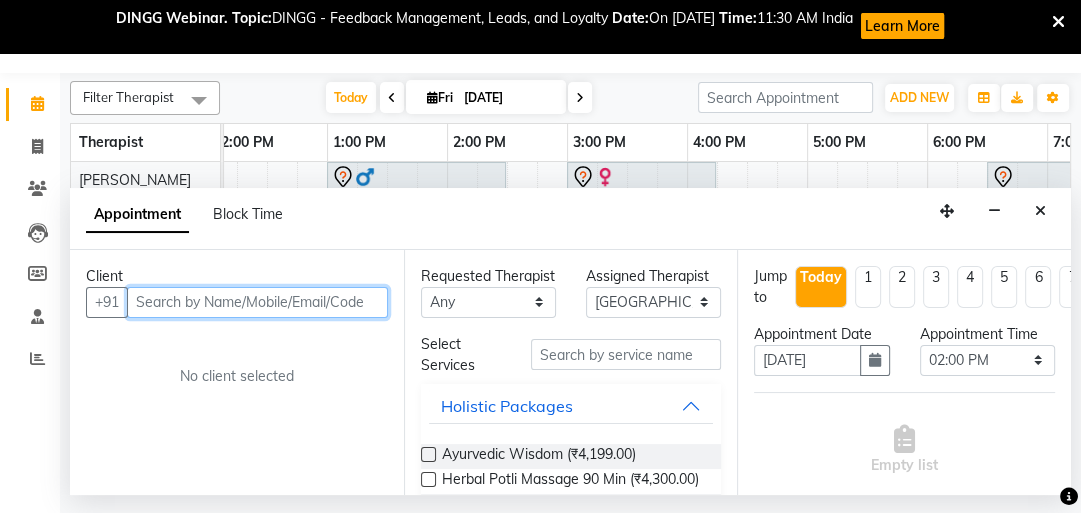 paste on "98900 14367" 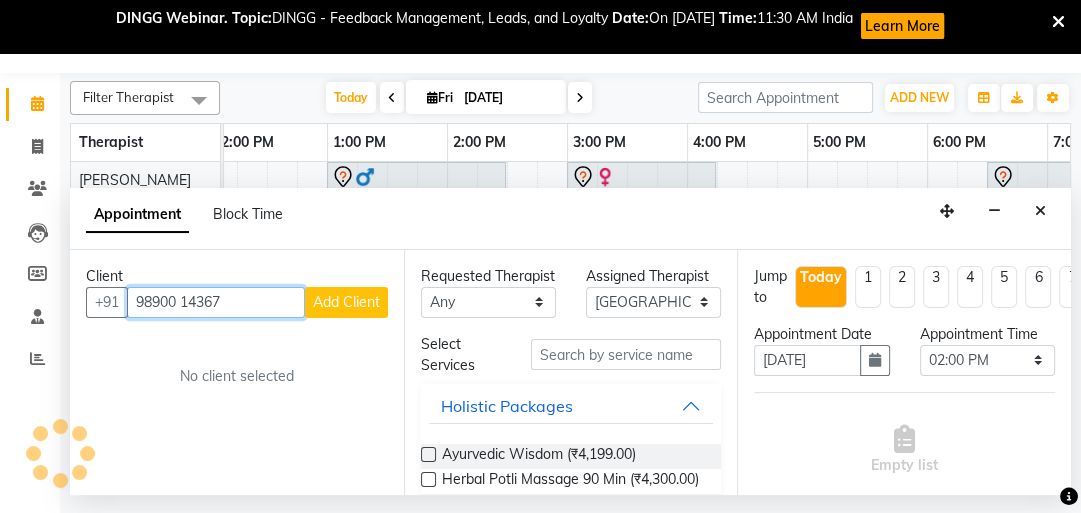 click on "98900 14367" at bounding box center (216, 302) 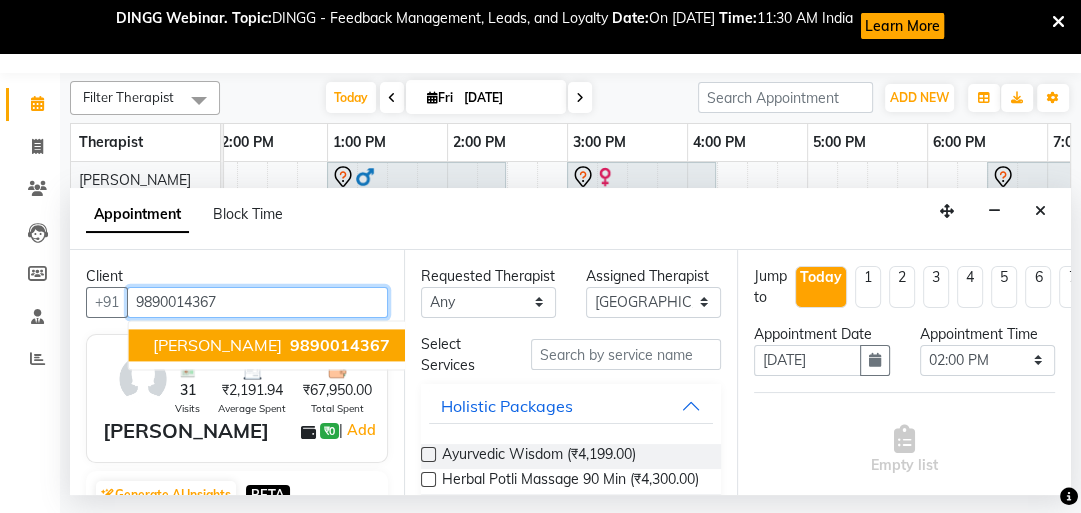 click on "[PERSON_NAME]" at bounding box center (217, 345) 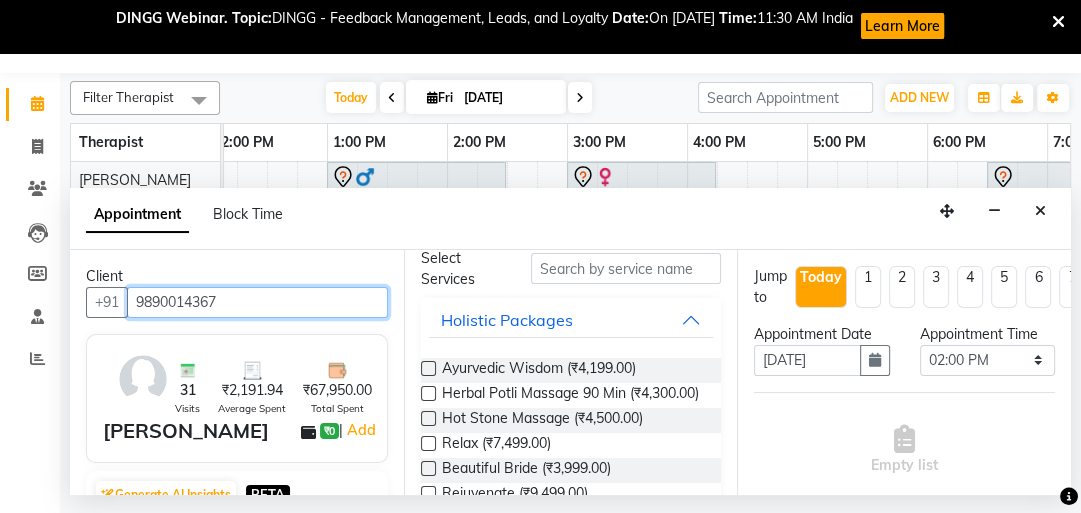 scroll, scrollTop: 0, scrollLeft: 0, axis: both 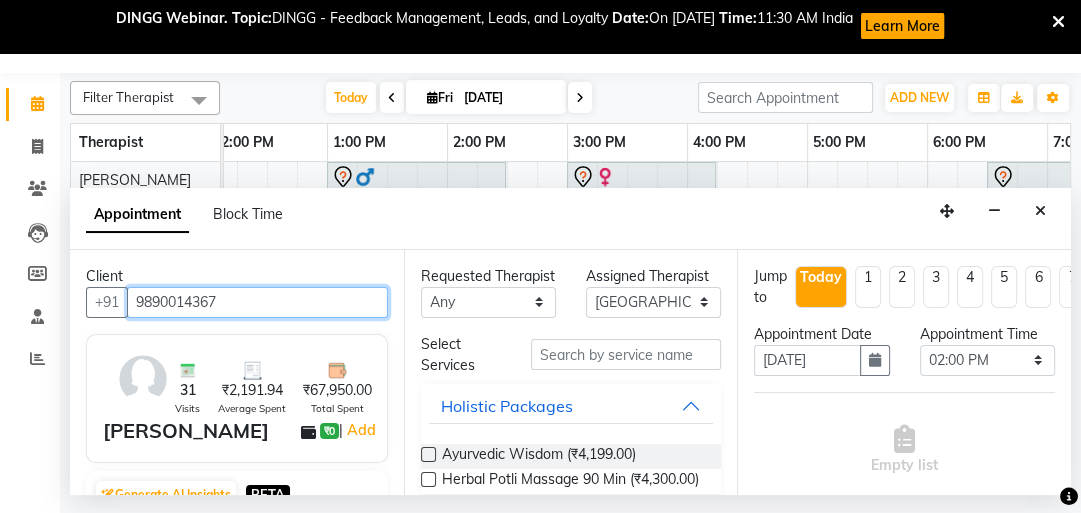type on "9890014367" 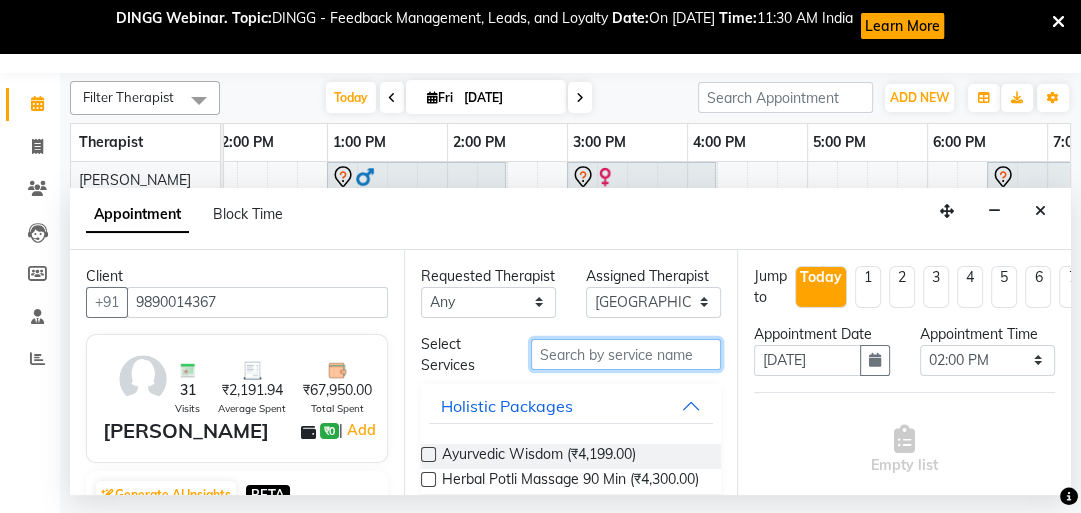 click at bounding box center (626, 354) 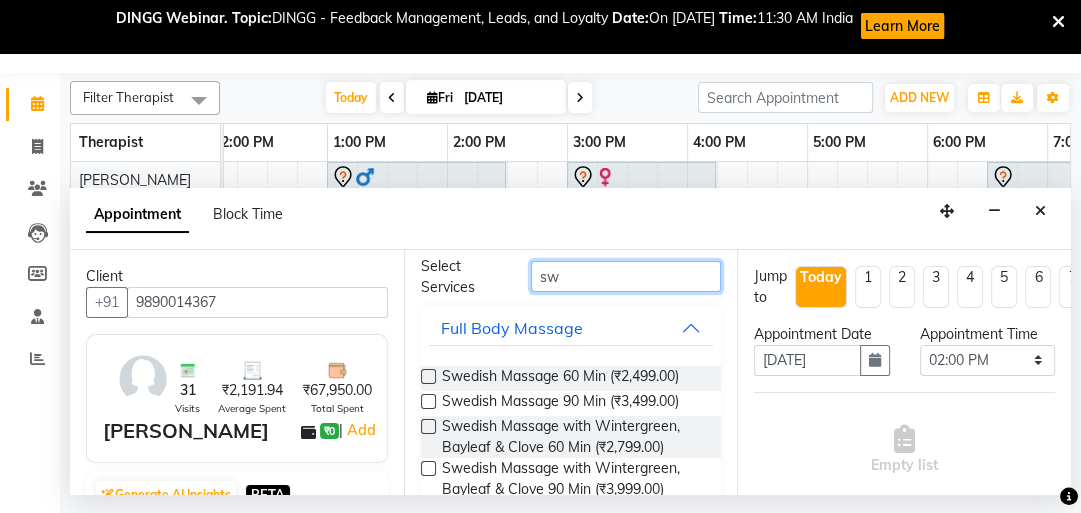 scroll, scrollTop: 135, scrollLeft: 0, axis: vertical 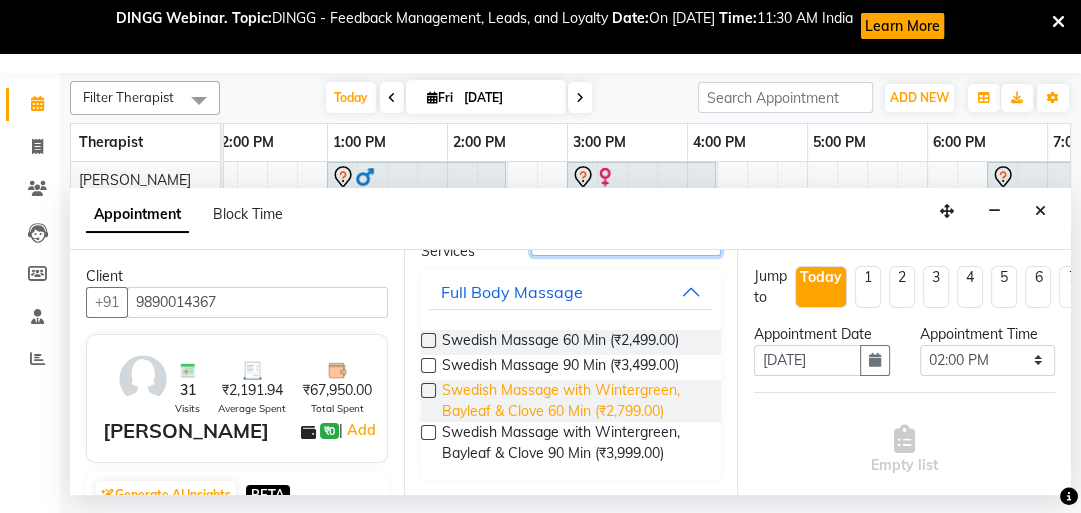 type on "sw" 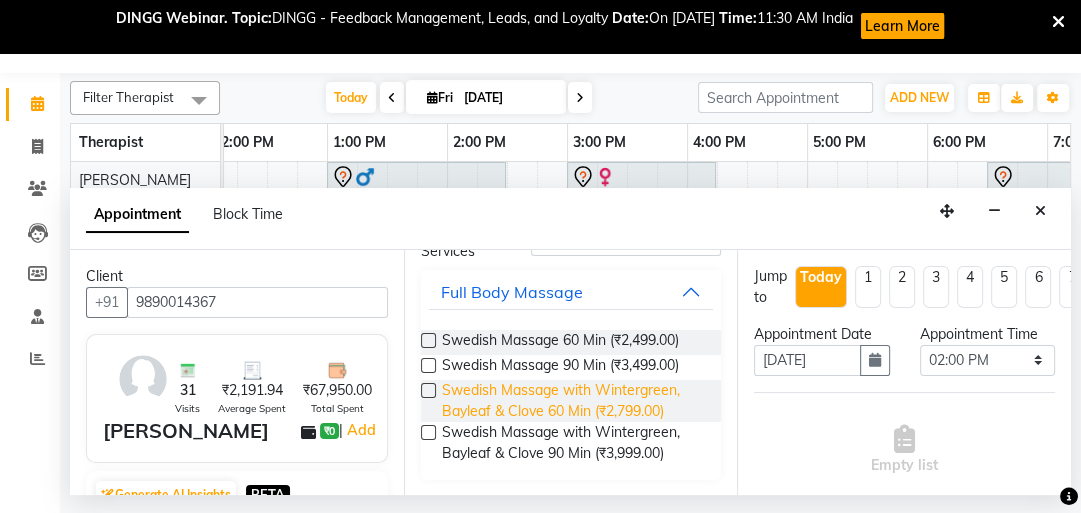 click on "Swedish Massage with Wintergreen, Bayleaf & Clove 60 Min (₹2,799.00)" at bounding box center (574, 401) 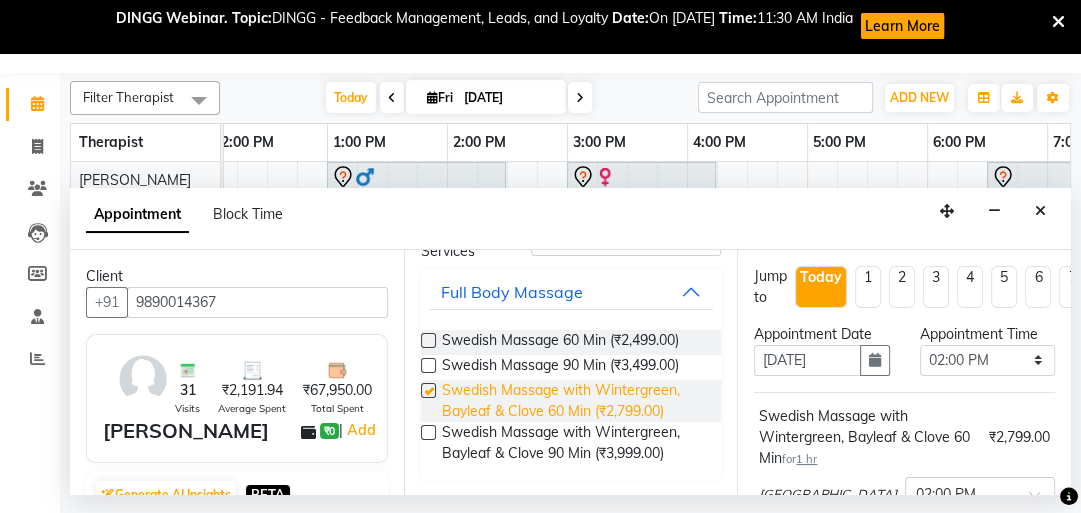 checkbox on "false" 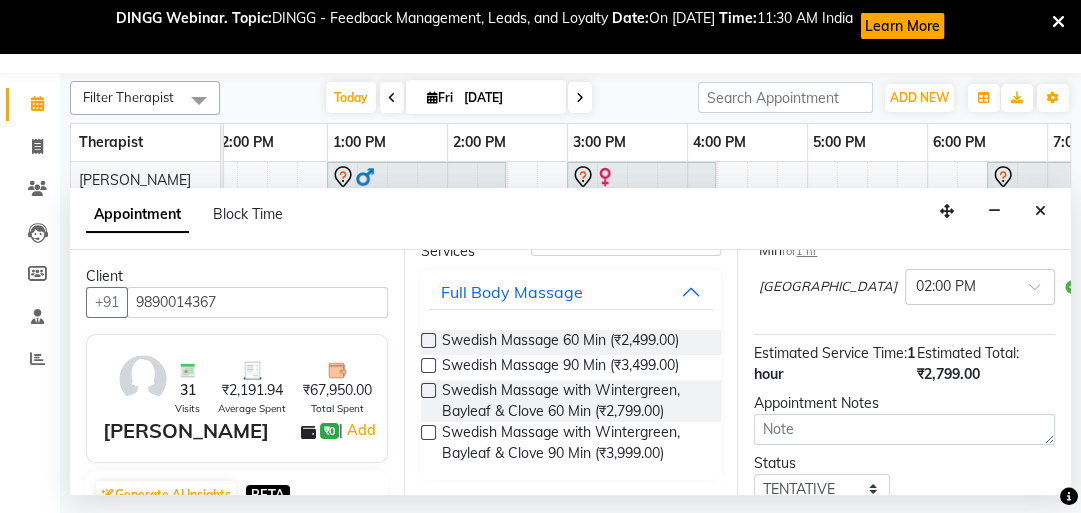 scroll, scrollTop: 371, scrollLeft: 0, axis: vertical 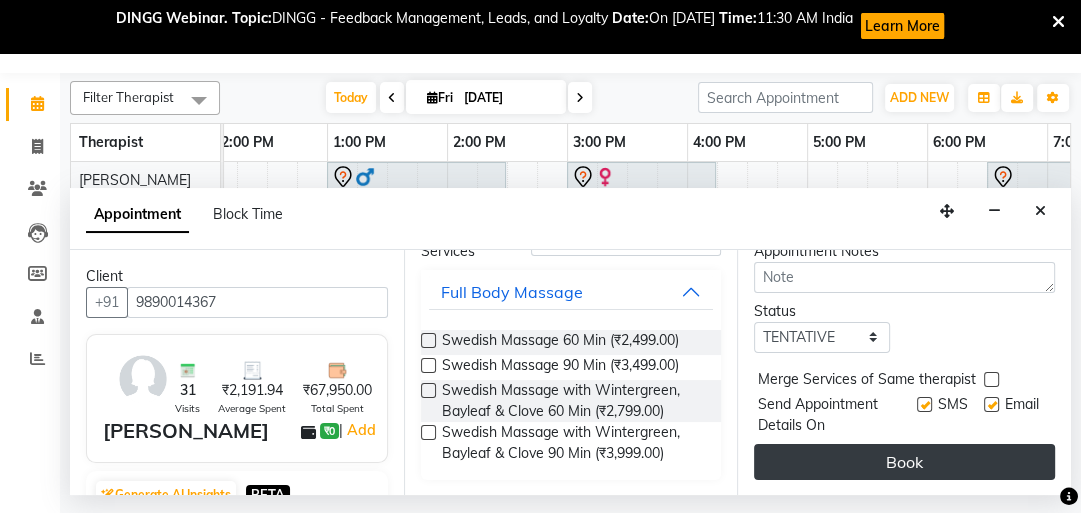 click on "Book" at bounding box center (904, 462) 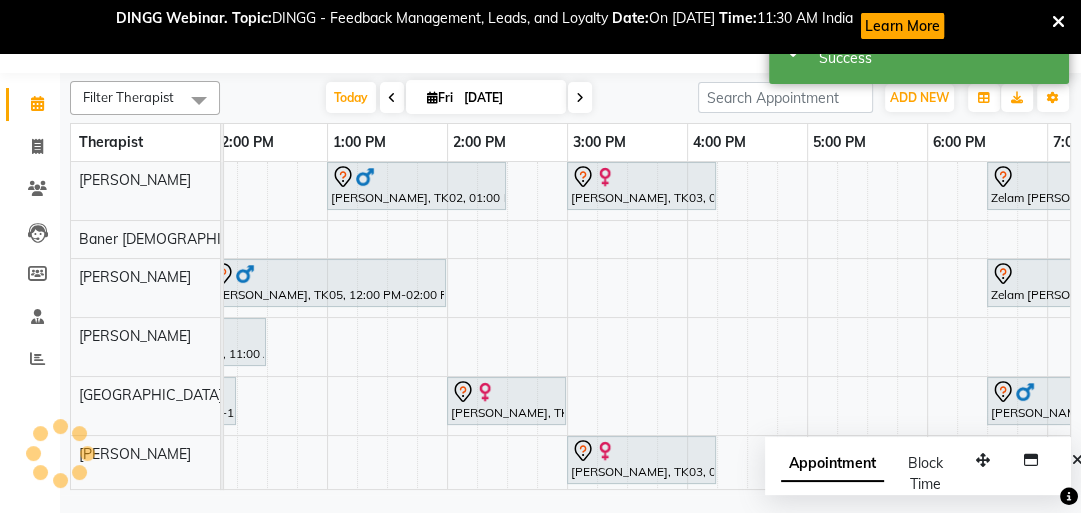 scroll, scrollTop: 0, scrollLeft: 0, axis: both 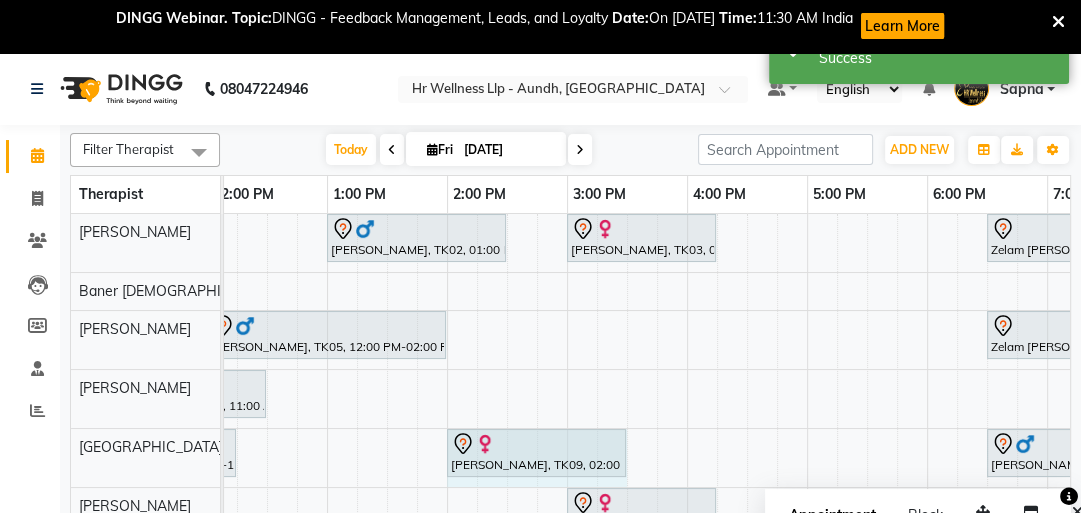 drag, startPoint x: 562, startPoint y: 452, endPoint x: 608, endPoint y: 445, distance: 46.52956 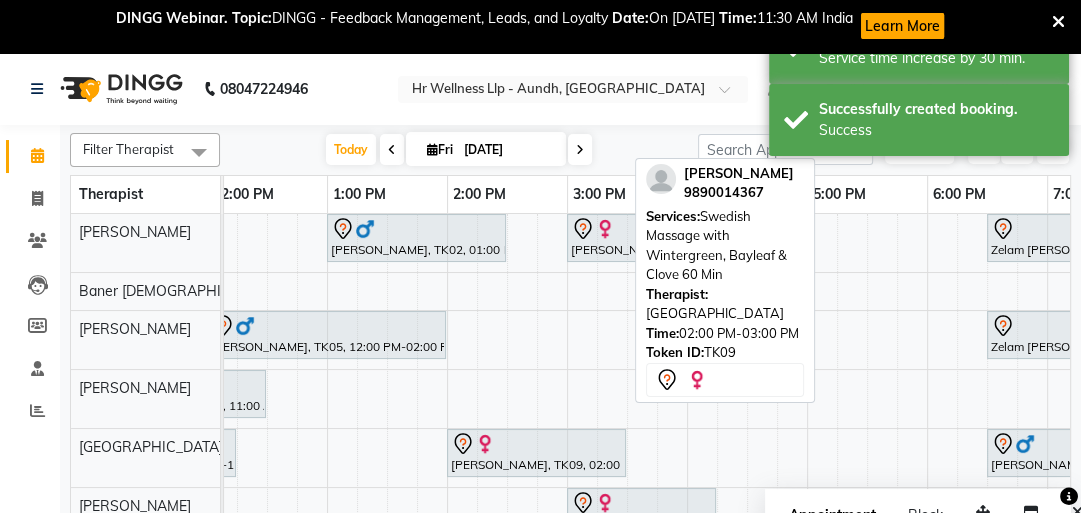 click at bounding box center (536, 444) 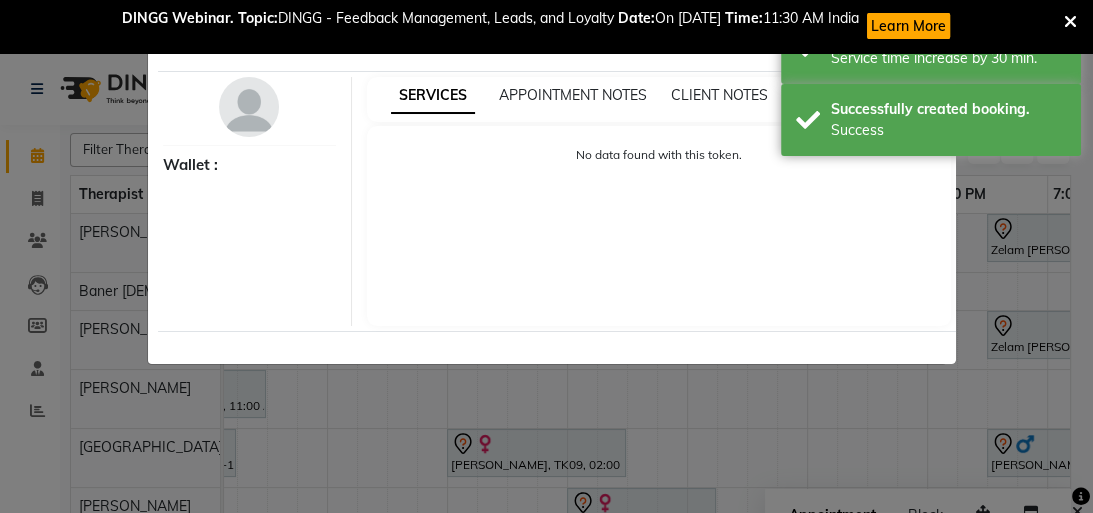 select on "7" 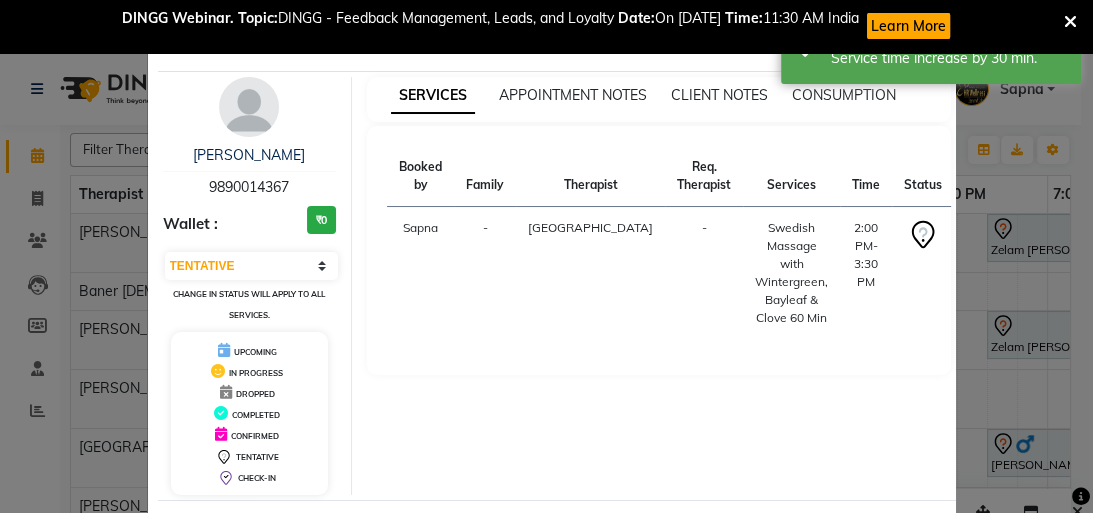 click at bounding box center [1070, 22] 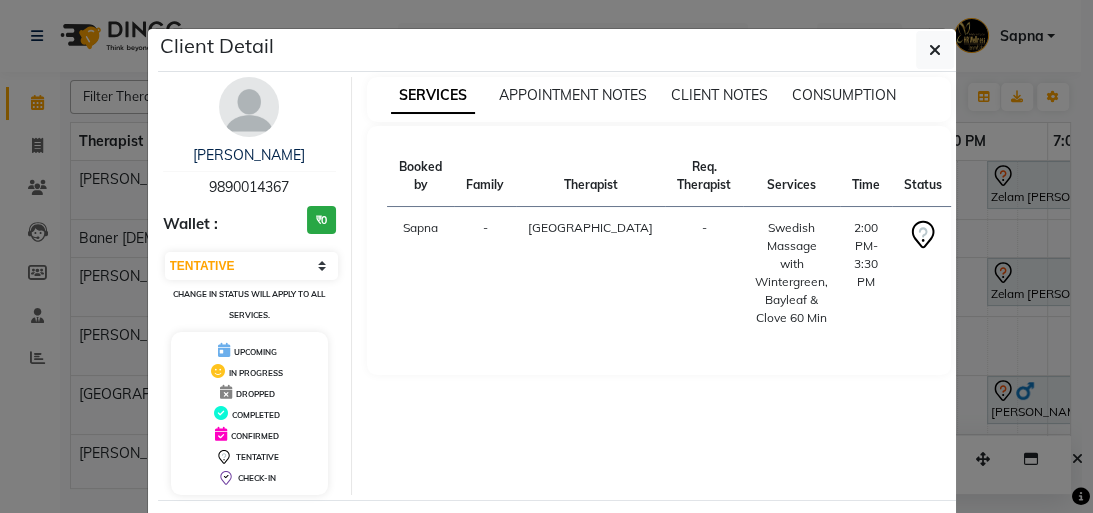click on "Client Detail  [PERSON_NAME]   9890014367 Wallet : ₹0 Select IN SERVICE CONFIRMED TENTATIVE CHECK IN MARK DONE DROPPED UPCOMING Change in status will apply to all services. UPCOMING IN PROGRESS DROPPED COMPLETED CONFIRMED TENTATIVE CHECK-IN SERVICES APPOINTMENT NOTES CLIENT NOTES CONSUMPTION Booked by Family Therapist Req. Therapist Services Time Status  [PERSON_NAME][GEOGRAPHIC_DATA] -  Swedish Massage with Wintergreen, Bayleaf & Clove 60 Min   2:00 PM-3:30 PM   START   Mark Done And Checkout" 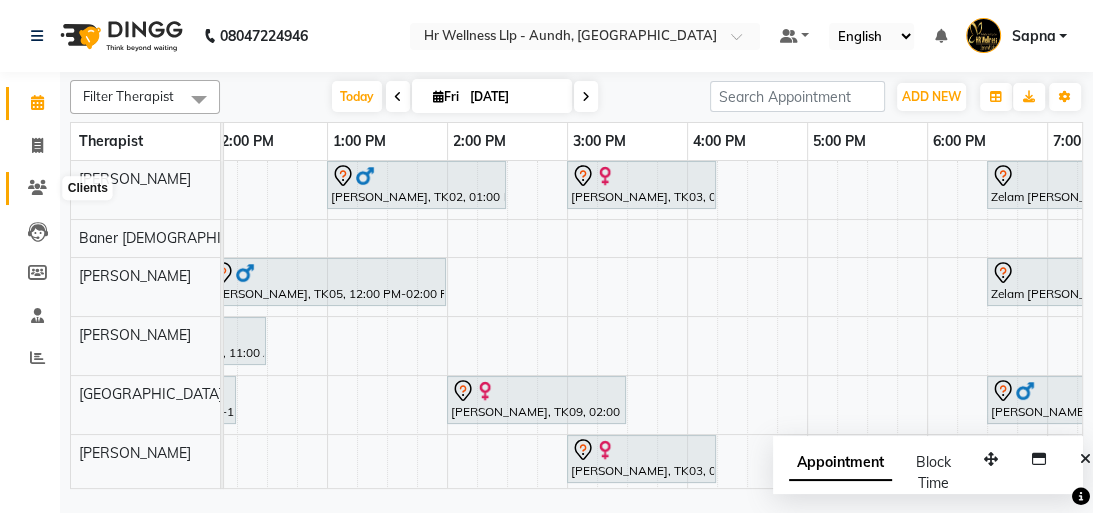 click 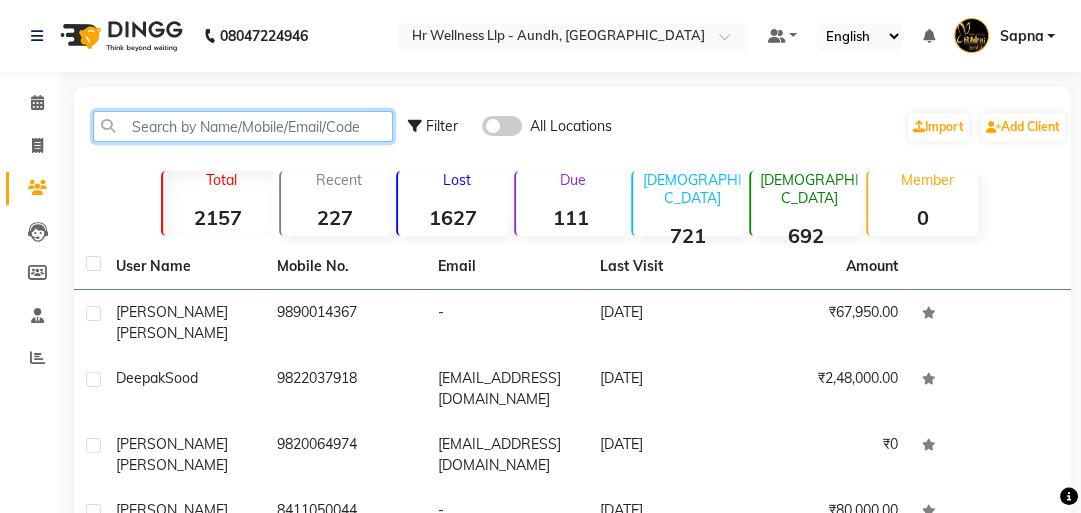 click 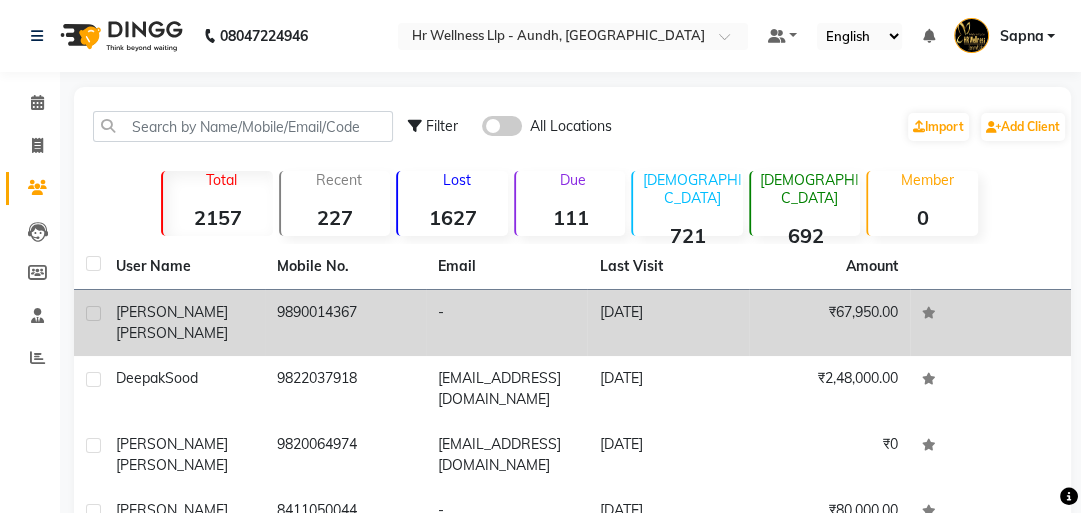 click on "9890014367" 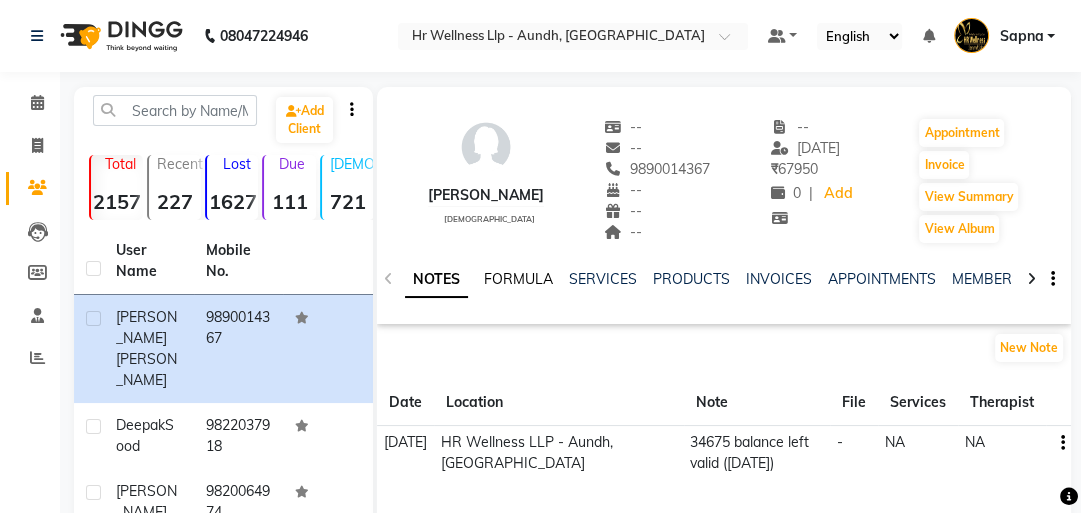 scroll, scrollTop: 0, scrollLeft: 0, axis: both 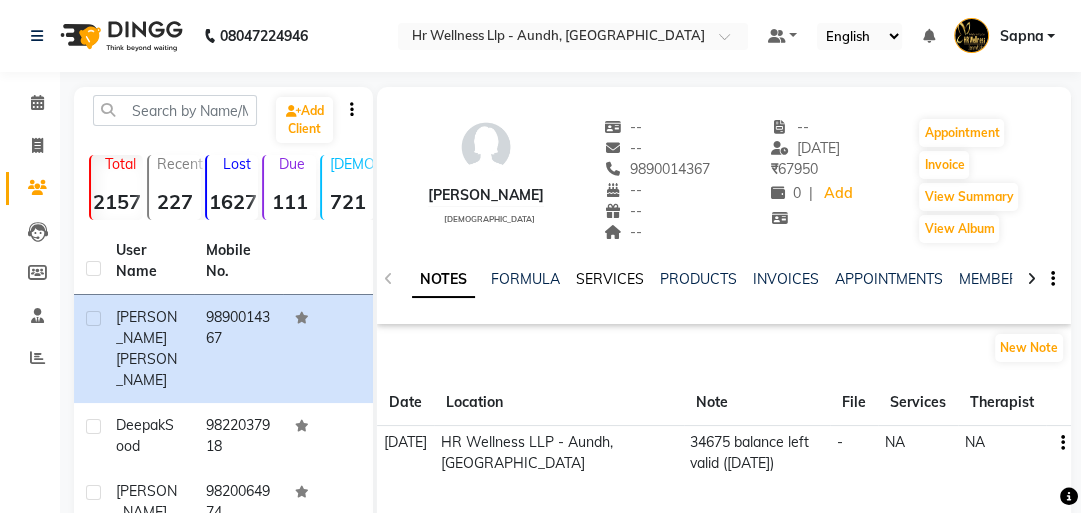 click on "SERVICES" 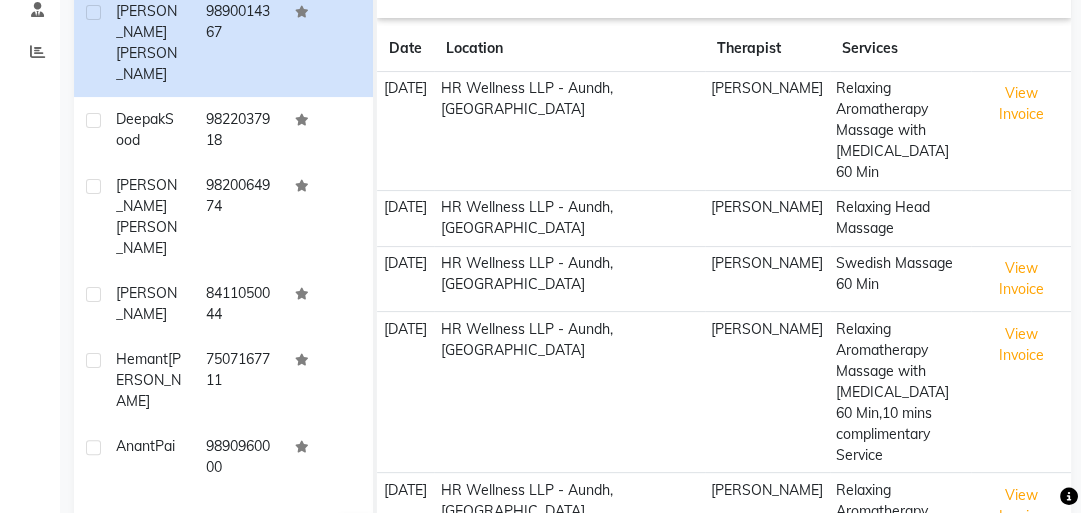 scroll, scrollTop: 320, scrollLeft: 0, axis: vertical 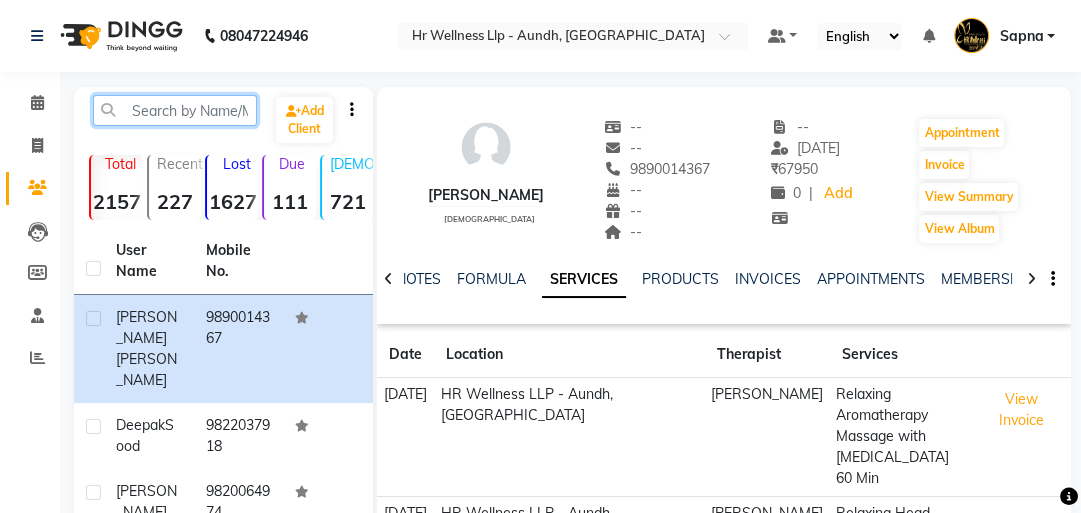 click 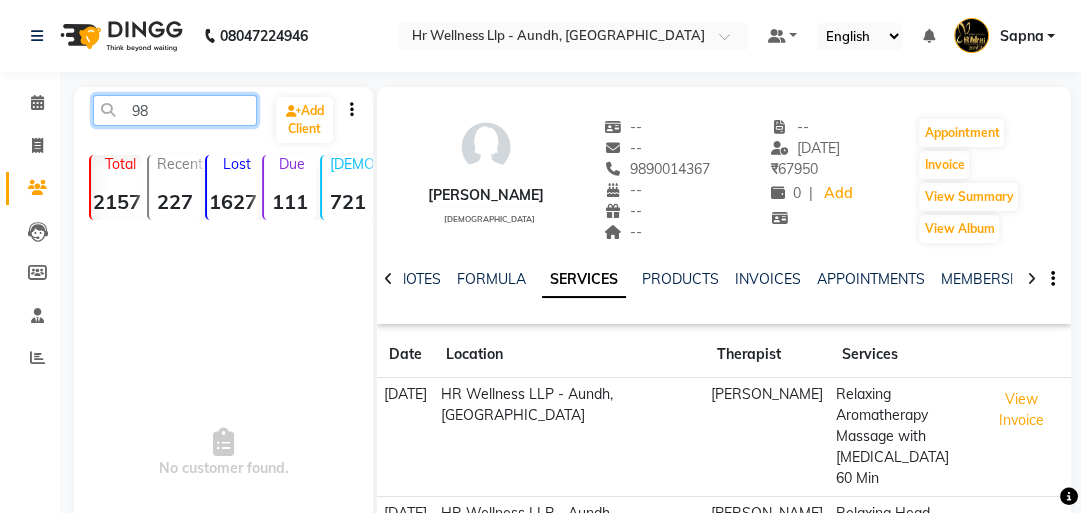 type on "9" 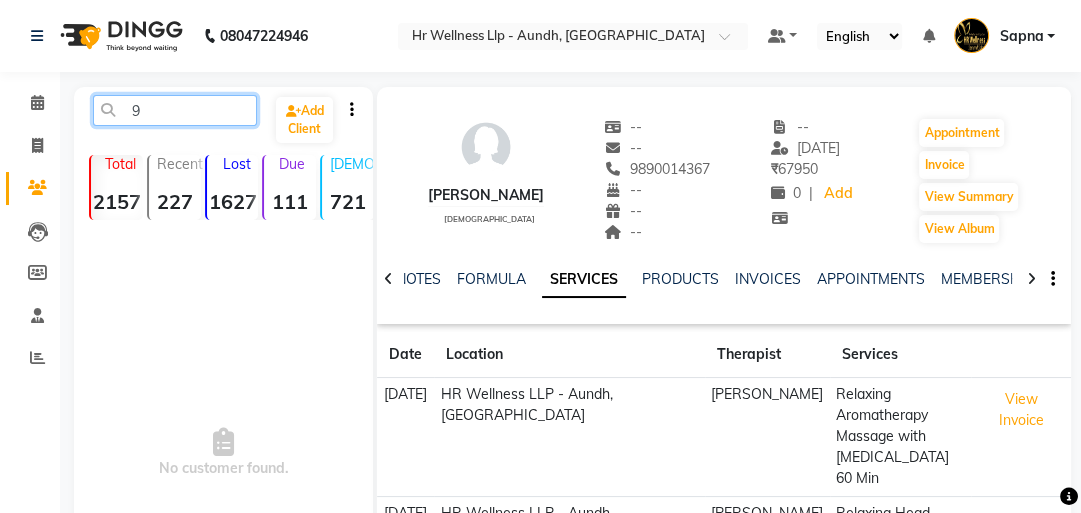 type 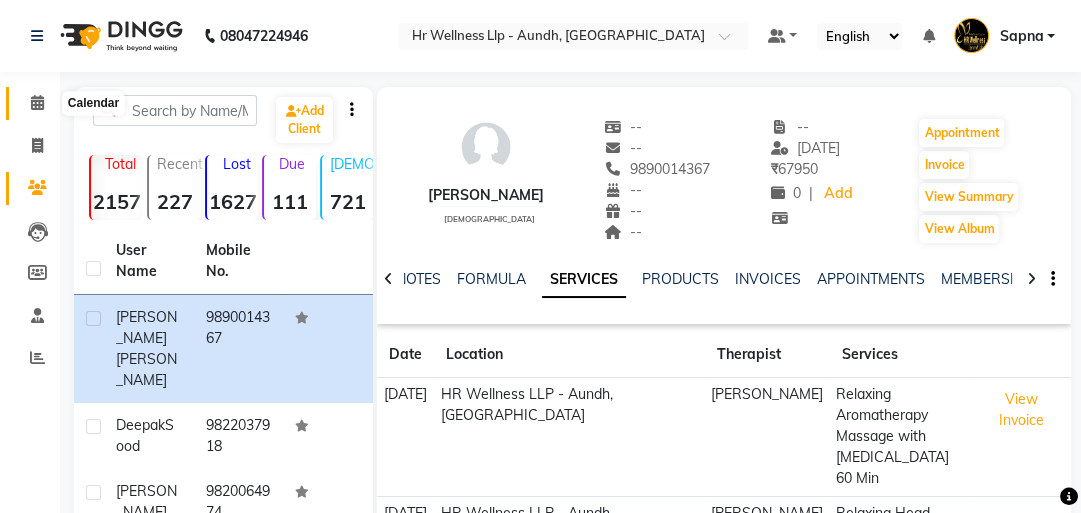 click 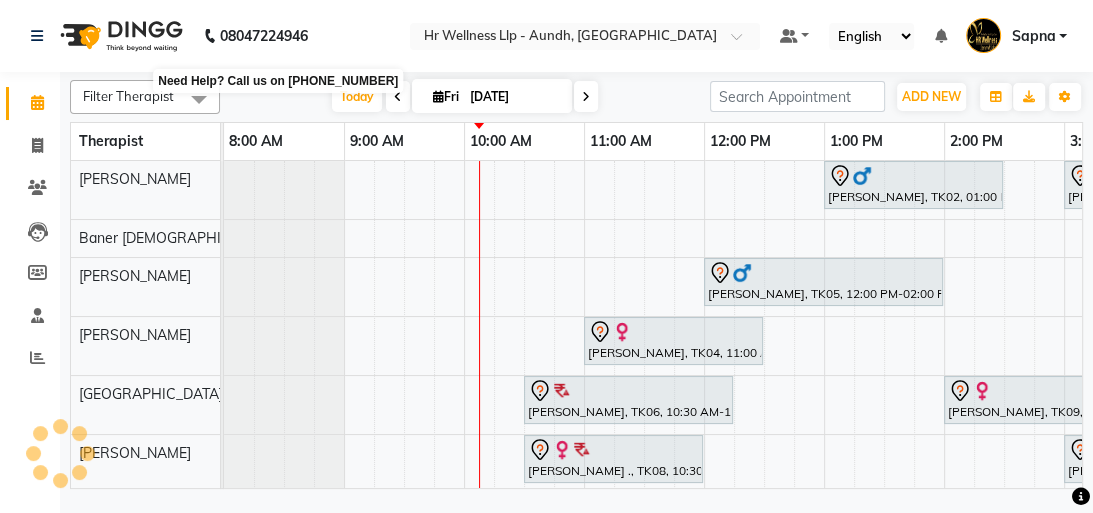 scroll, scrollTop: 0, scrollLeft: 0, axis: both 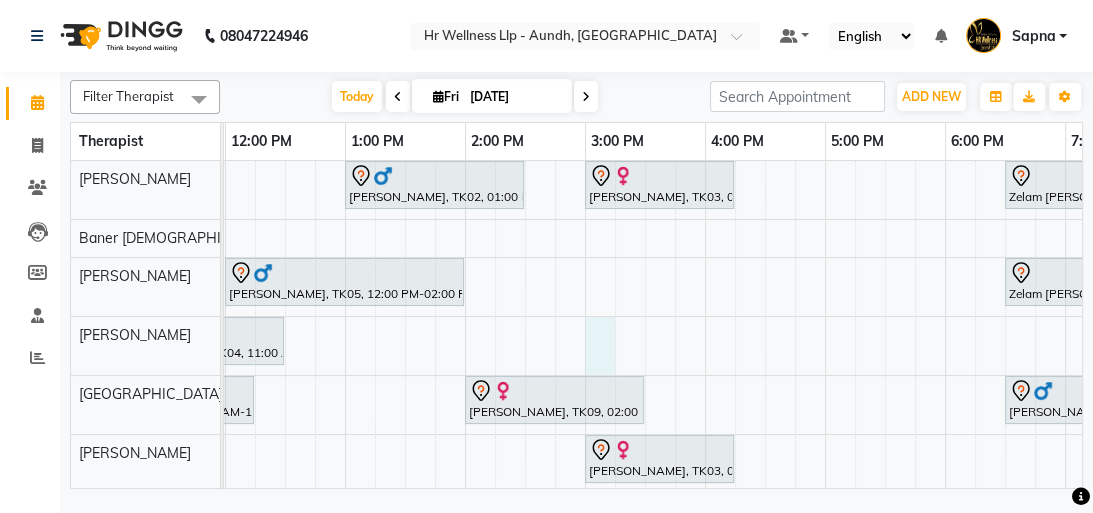 click on "[PERSON_NAME], TK02, 01:00 PM-02:30 PM, Swedish Massage with Wintergreen, Bayleaf & Clove 60 Min             [PERSON_NAME], TK03, 03:00 PM-04:15 PM, Massage 60 Min             Zelam [PERSON_NAME]., TK07, 06:30 PM-07:45 PM, Massage 60 Min             [PERSON_NAME], TK05, 12:00 PM-02:00 PM, Massage 90 Min             Zelam [PERSON_NAME]., TK07, 06:30 PM-07:45 PM, Massage 60 Min             [PERSON_NAME], TK04, 11:00 AM-12:30 PM, Swedish Massage with Wintergreen, Bayleaf & Clove 60 Min             [PERSON_NAME], TK06, 10:30 AM-12:15 PM, Swedish Massage with Wintergreen, Bayleaf & Clove 90 Min             [PERSON_NAME], TK09, 02:00 PM-03:30 PM, Swedish Massage with Wintergreen, Bayleaf & Clove 60 Min             [PERSON_NAME] MAKATI, TK01, 06:30 PM-08:00 PM, Massage 60 Min             [PERSON_NAME] ., TK08, 10:30 AM-12:00 PM, Massage 60 Min             [PERSON_NAME], TK03, 03:00 PM-04:15 PM, Massage 60 Min" at bounding box center (525, 365) 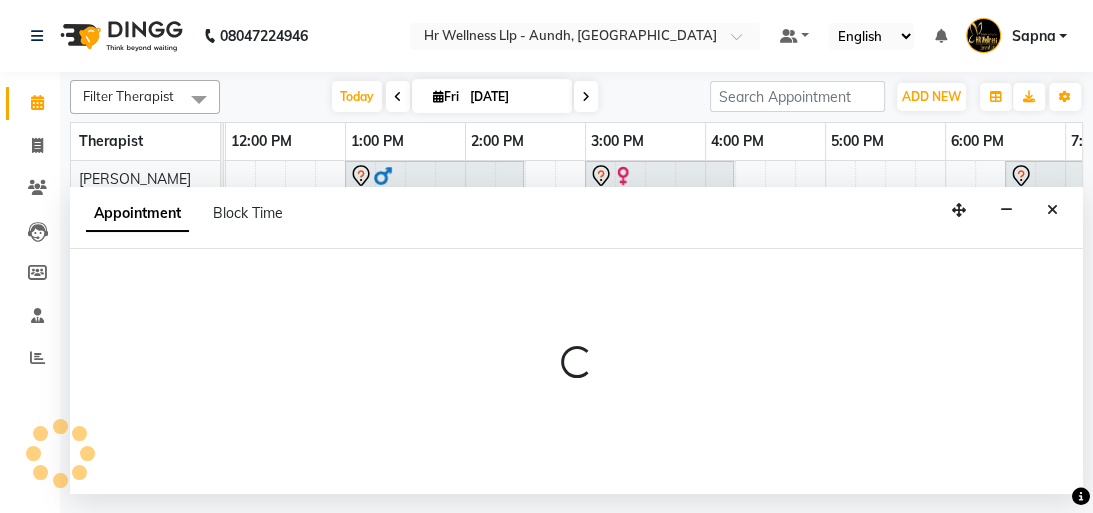 select on "77661" 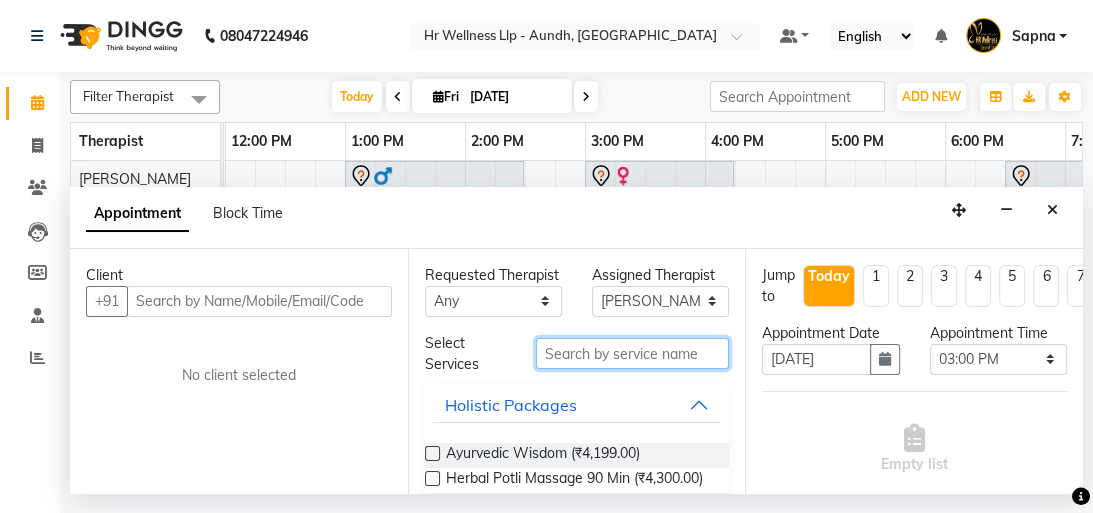 click at bounding box center [632, 353] 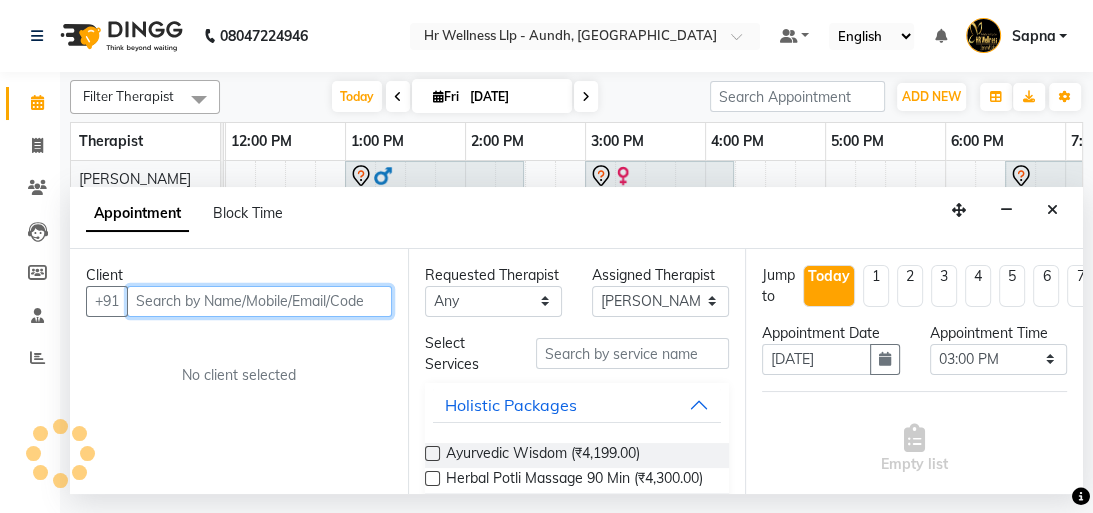 click at bounding box center [259, 301] 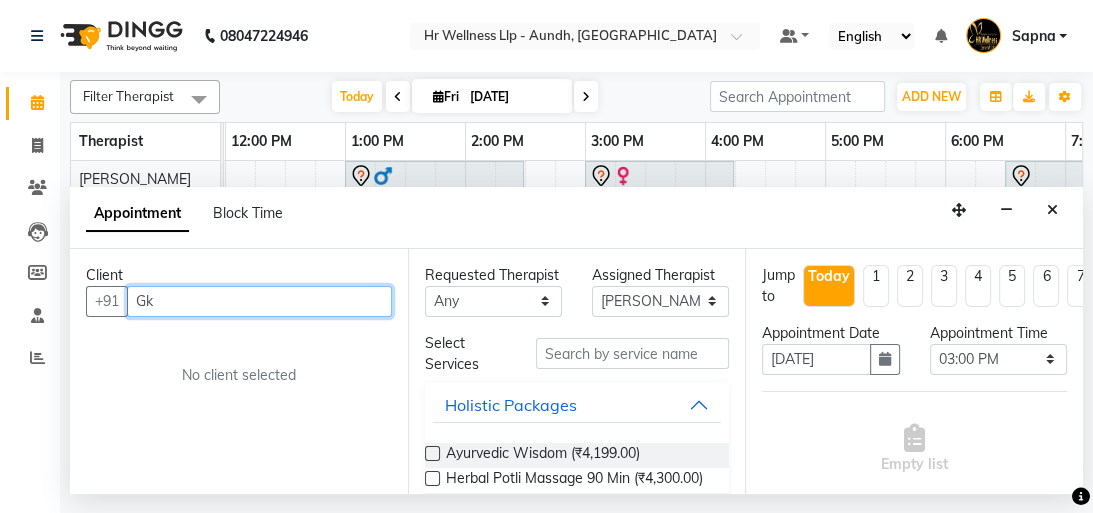 type on "G" 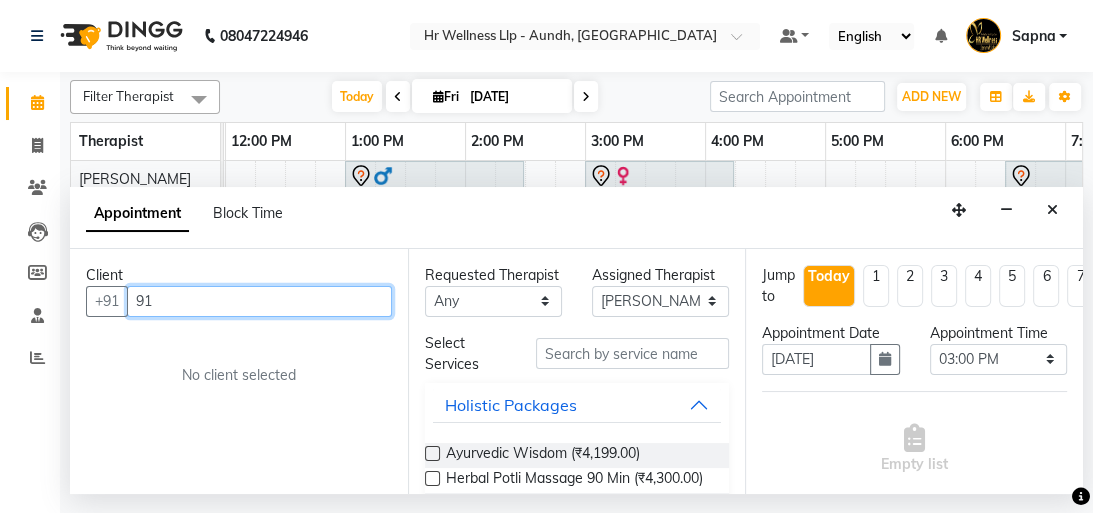 type on "9" 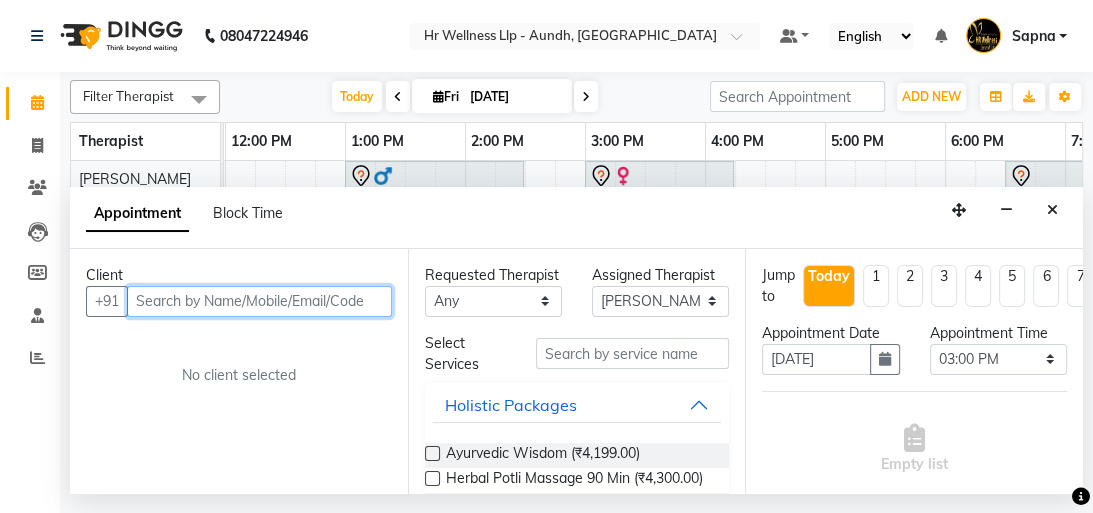 click at bounding box center (259, 301) 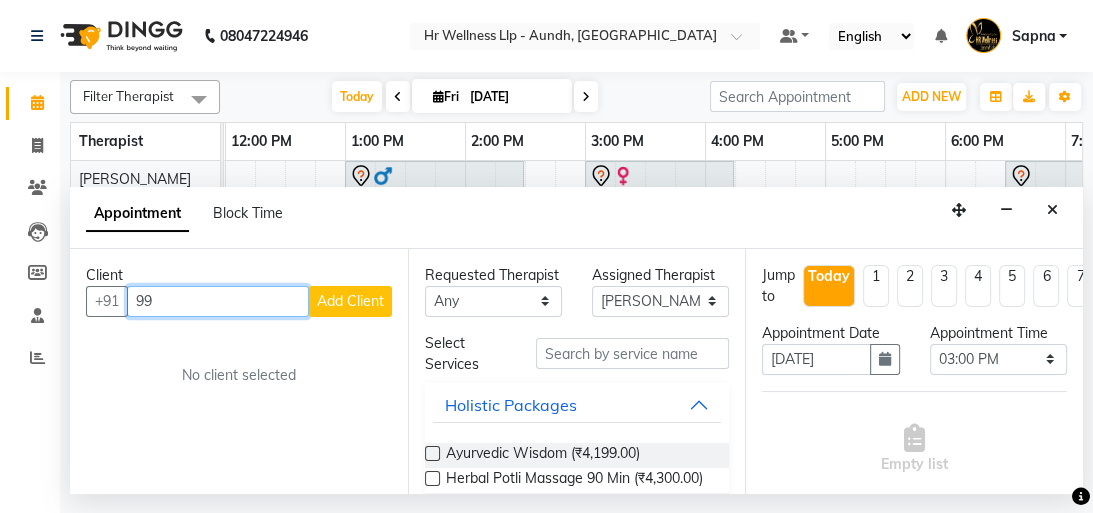 type on "9" 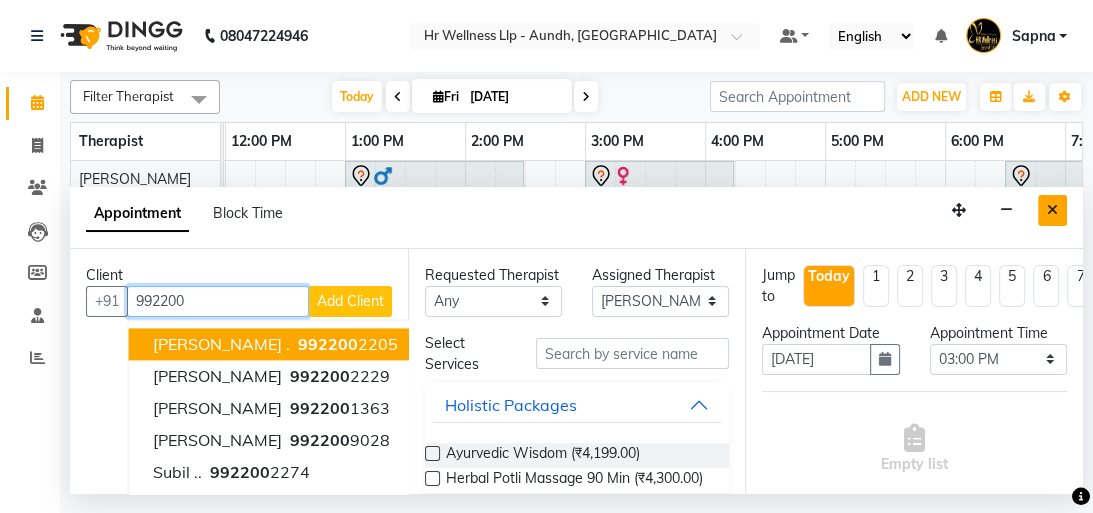 type on "992200" 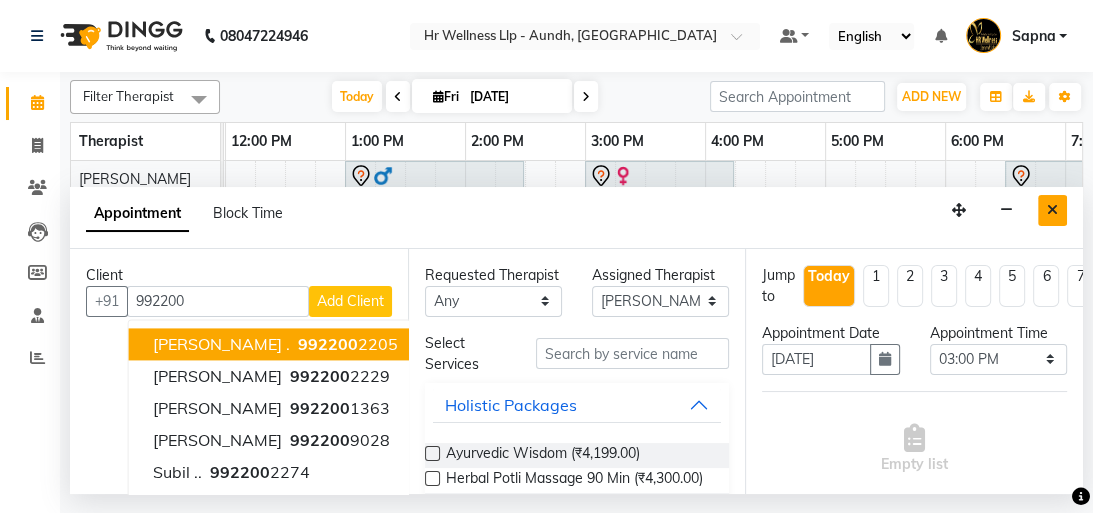 click at bounding box center (1052, 210) 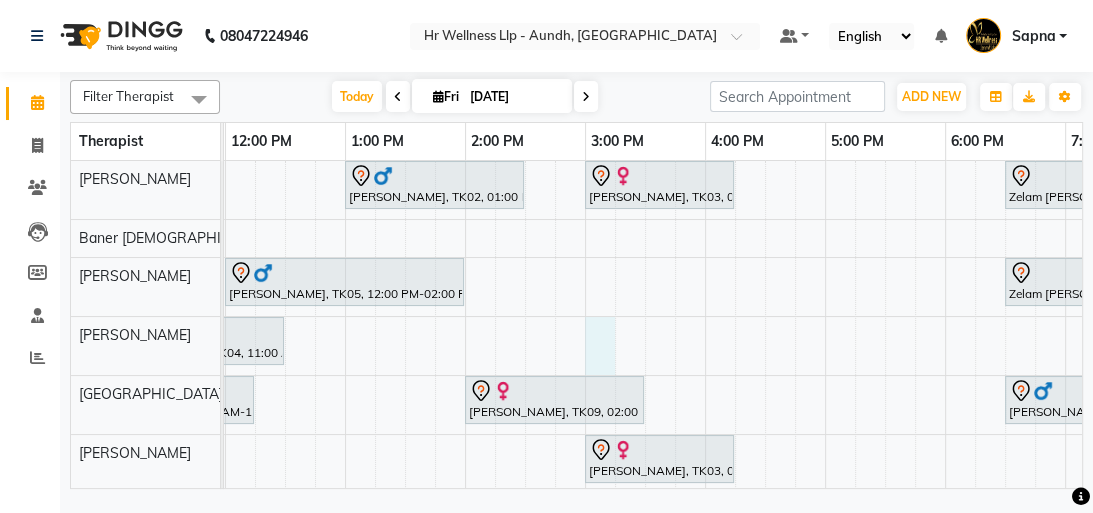 click on "[PERSON_NAME], TK02, 01:00 PM-02:30 PM, Swedish Massage with Wintergreen, Bayleaf & Clove 60 Min             [PERSON_NAME], TK03, 03:00 PM-04:15 PM, Massage 60 Min             Zelam [PERSON_NAME]., TK07, 06:30 PM-07:45 PM, Massage 60 Min             [PERSON_NAME], TK05, 12:00 PM-02:00 PM, Massage 90 Min             Zelam [PERSON_NAME]., TK07, 06:30 PM-07:45 PM, Massage 60 Min             [PERSON_NAME], TK04, 11:00 AM-12:30 PM, Swedish Massage with Wintergreen, Bayleaf & Clove 60 Min             [PERSON_NAME], TK06, 10:30 AM-12:15 PM, Swedish Massage with Wintergreen, Bayleaf & Clove 90 Min             [PERSON_NAME], TK09, 02:00 PM-03:30 PM, Swedish Massage with Wintergreen, Bayleaf & Clove 60 Min             [PERSON_NAME] MAKATI, TK01, 06:30 PM-08:00 PM, Massage 60 Min             [PERSON_NAME] ., TK08, 10:30 AM-12:00 PM, Massage 60 Min             [PERSON_NAME], TK03, 03:00 PM-04:15 PM, Massage 60 Min" at bounding box center (525, 365) 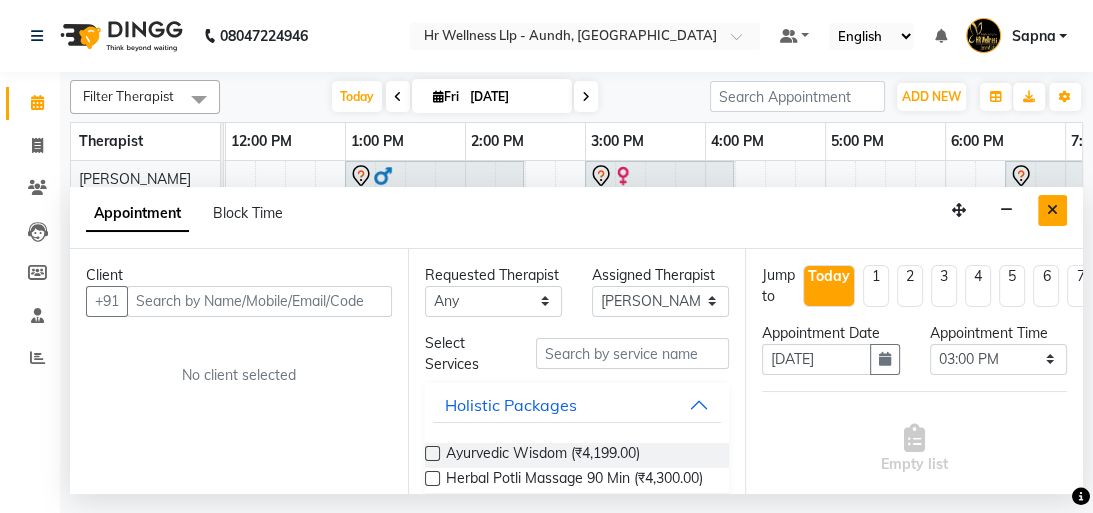 click at bounding box center (1052, 210) 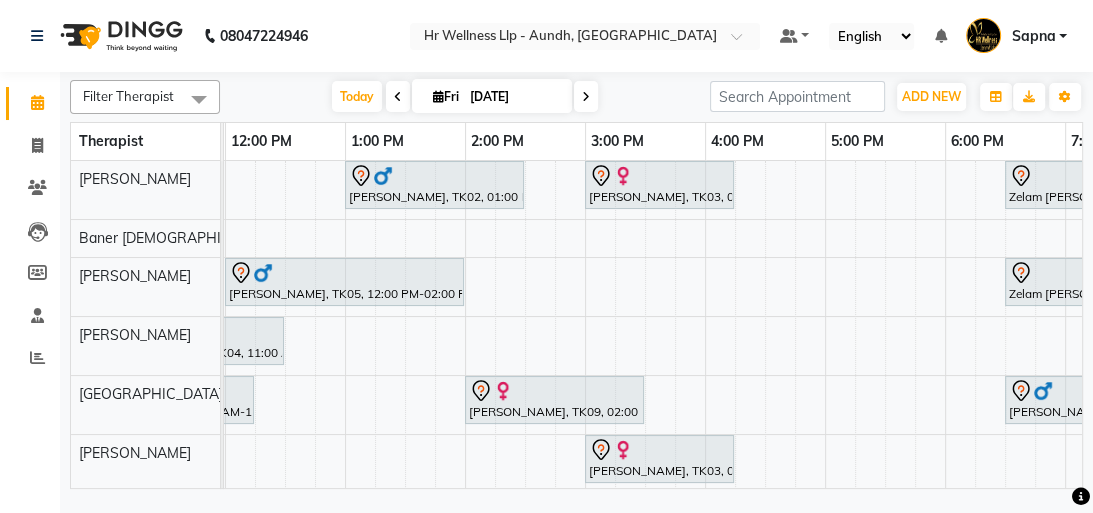 scroll, scrollTop: 0, scrollLeft: 251, axis: horizontal 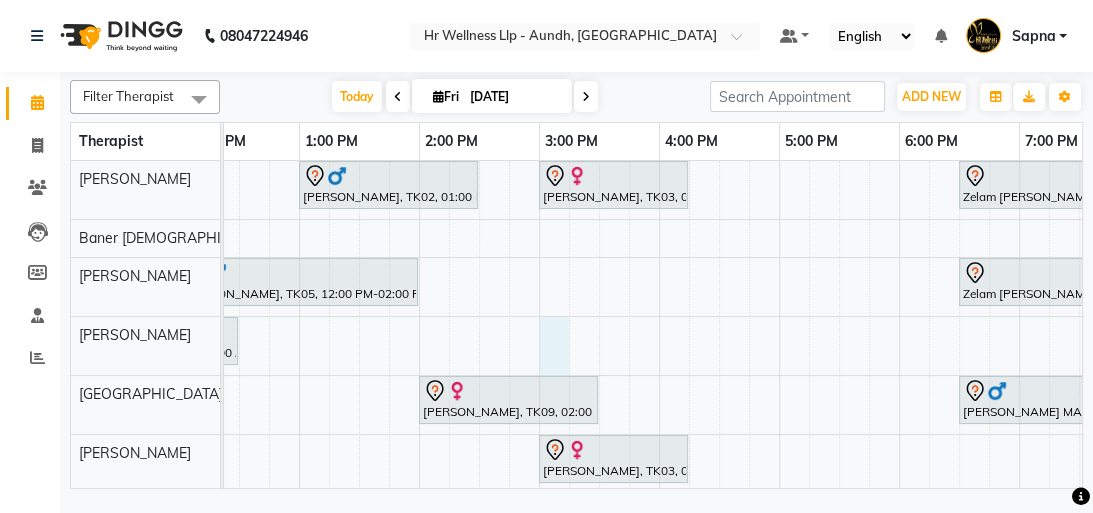 click on "[PERSON_NAME], TK02, 01:00 PM-02:30 PM, Swedish Massage with Wintergreen, Bayleaf & Clove 60 Min             [PERSON_NAME], TK03, 03:00 PM-04:15 PM, Massage 60 Min             Zelam [PERSON_NAME]., TK07, 06:30 PM-07:45 PM, Massage 60 Min             [PERSON_NAME], TK05, 12:00 PM-02:00 PM, Massage 90 Min             Zelam [PERSON_NAME]., TK07, 06:30 PM-07:45 PM, Massage 60 Min             [PERSON_NAME], TK04, 11:00 AM-12:30 PM, Swedish Massage with Wintergreen, Bayleaf & Clove 60 Min             [PERSON_NAME], TK06, 10:30 AM-12:15 PM, Swedish Massage with Wintergreen, Bayleaf & Clove 90 Min             [PERSON_NAME], TK09, 02:00 PM-03:30 PM, Swedish Massage with Wintergreen, Bayleaf & Clove 60 Min             [PERSON_NAME] MAKATI, TK01, 06:30 PM-08:00 PM, Massage 60 Min             [PERSON_NAME] ., TK08, 10:30 AM-12:00 PM, Massage 60 Min             [PERSON_NAME], TK03, 03:00 PM-04:15 PM, Massage 60 Min" at bounding box center [479, 365] 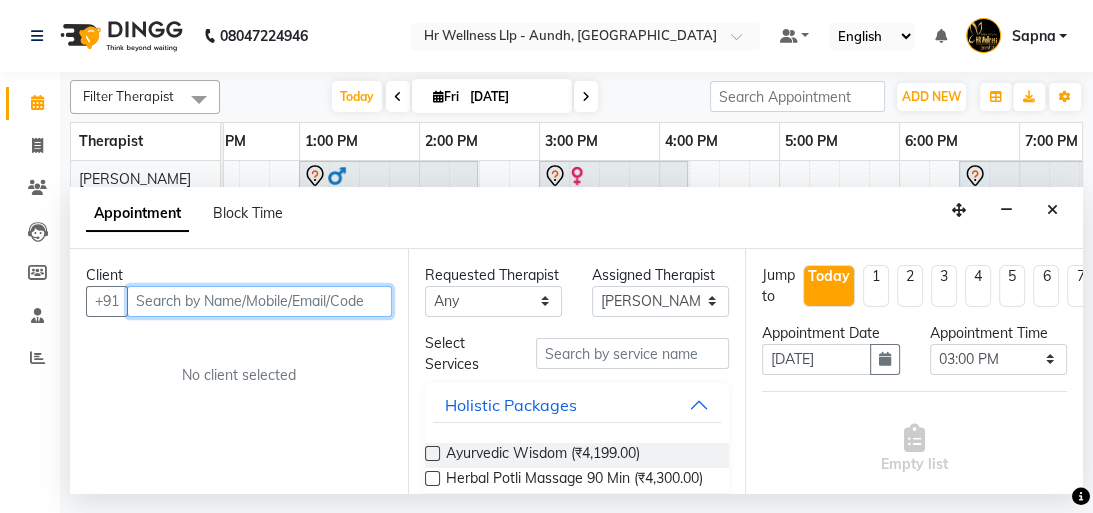 click at bounding box center [259, 301] 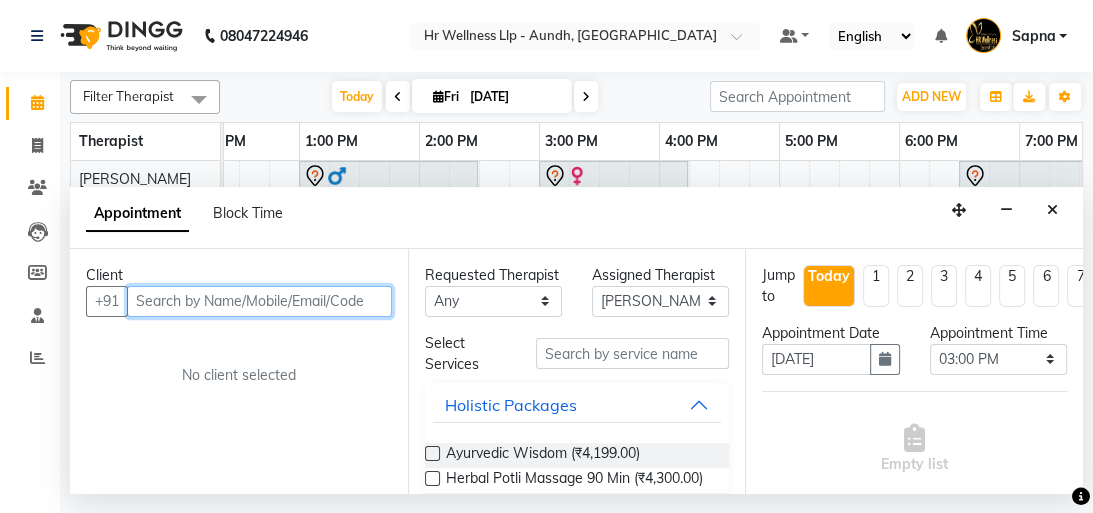 paste on "9922001127" 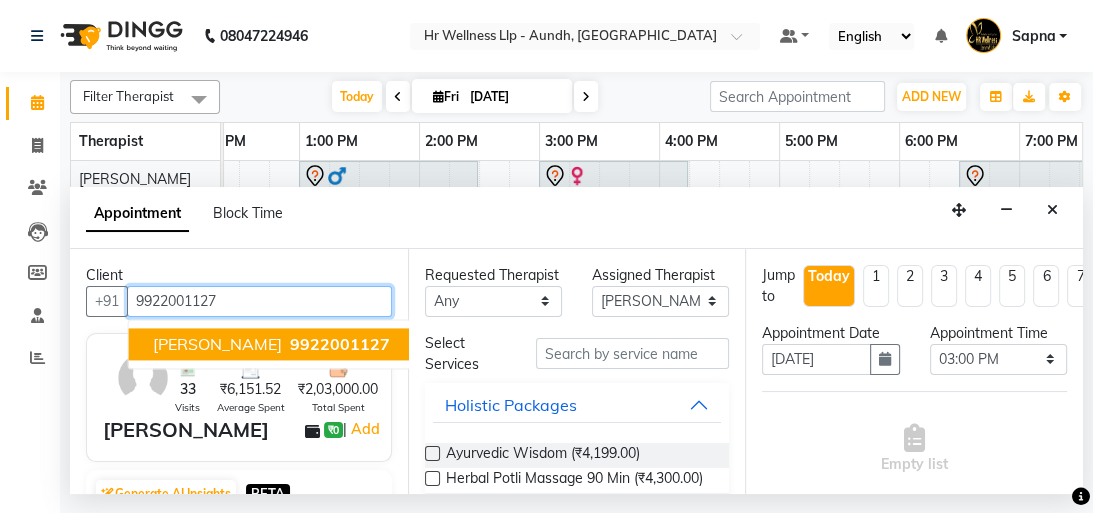 click on "9922001127" at bounding box center [340, 344] 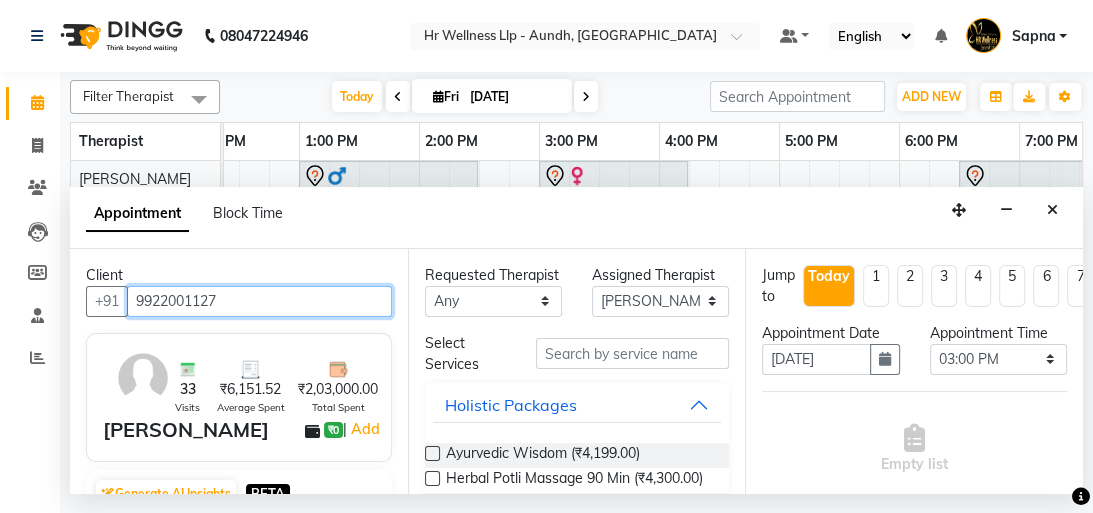 type on "9922001127" 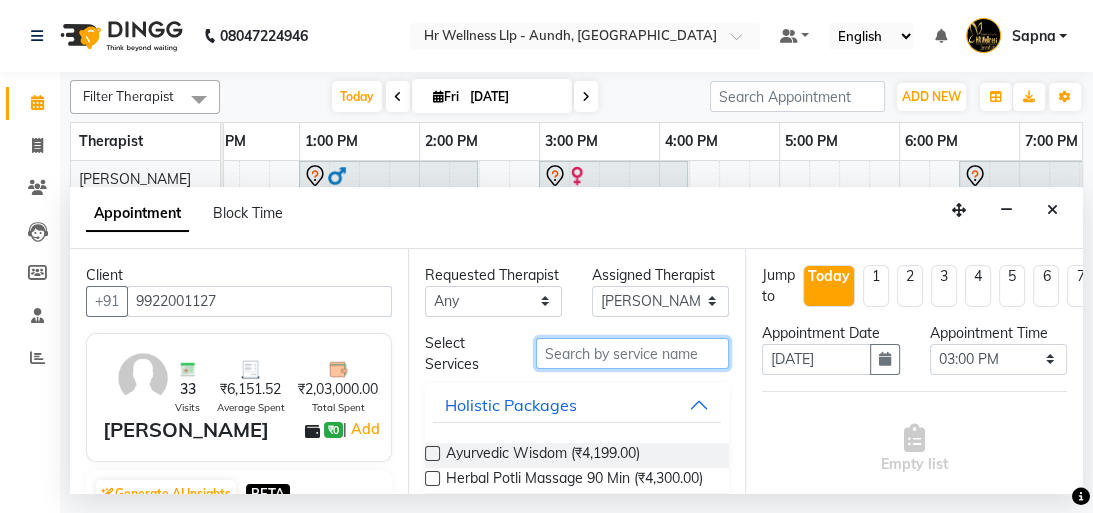 click at bounding box center (632, 353) 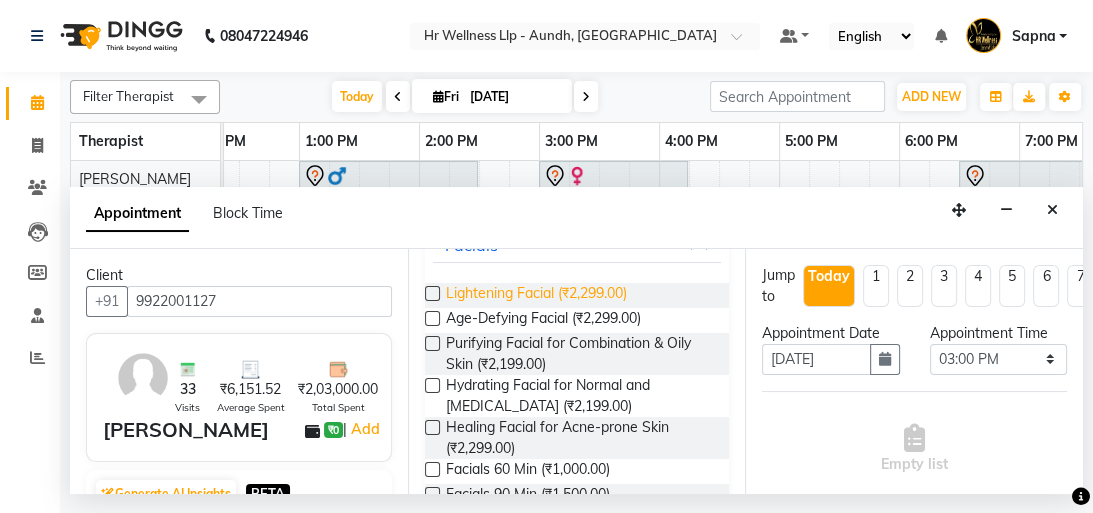 type on "fac" 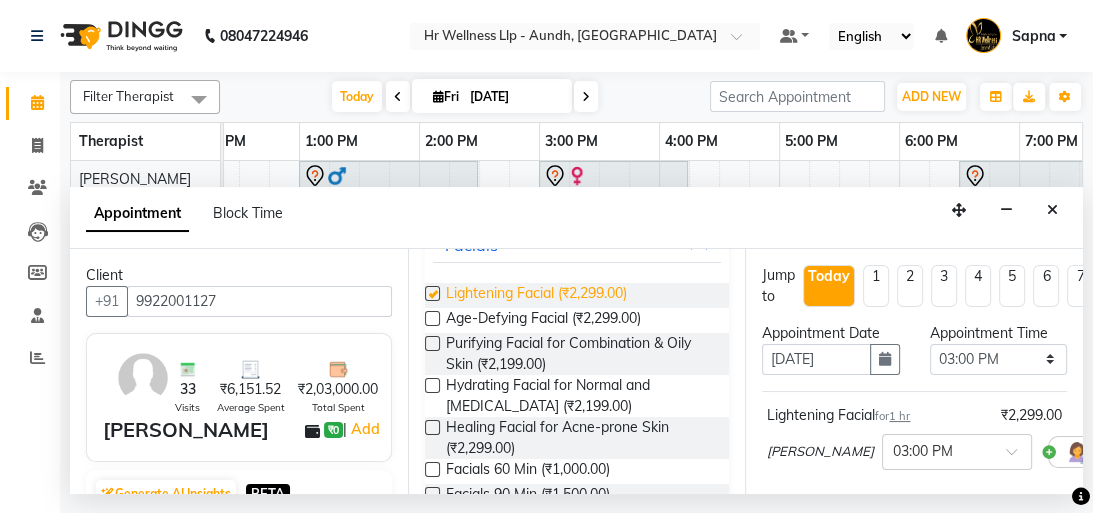 checkbox on "false" 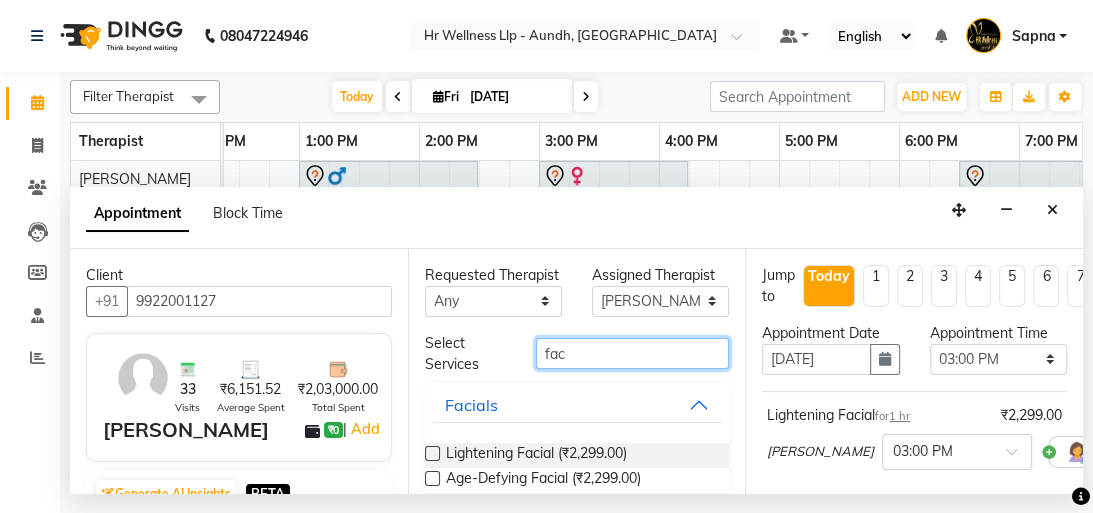 click on "fac" at bounding box center (632, 353) 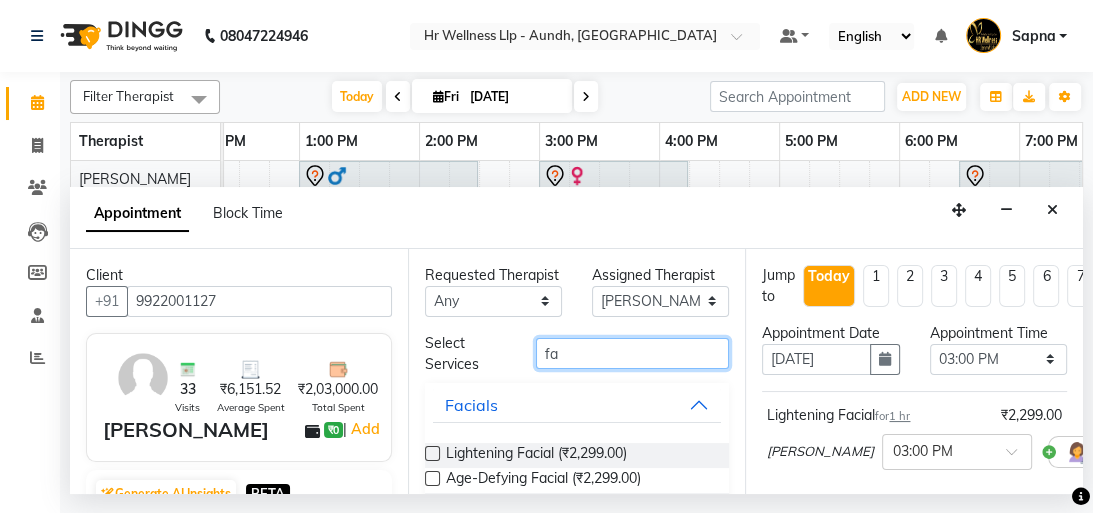 type on "f" 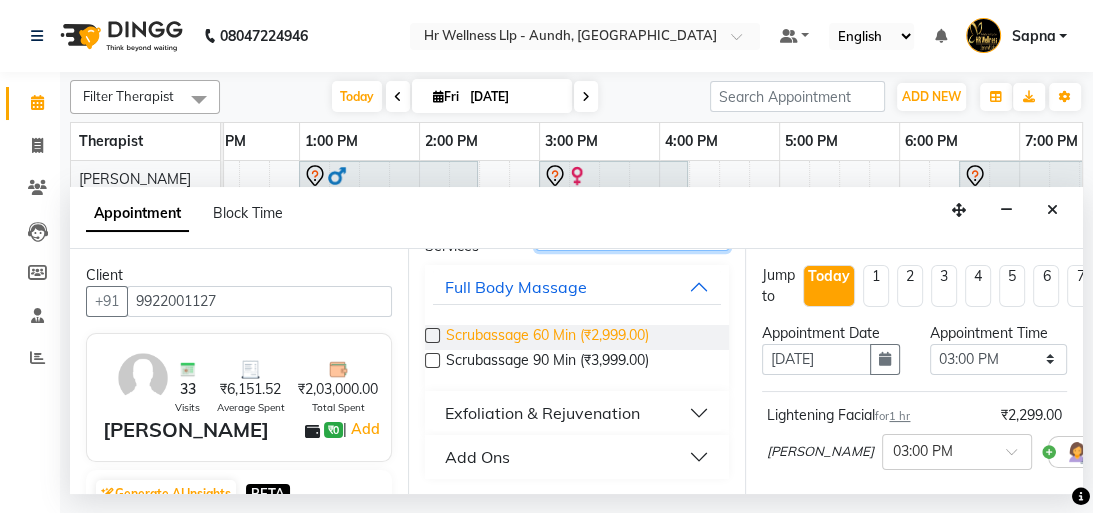 type on "sc" 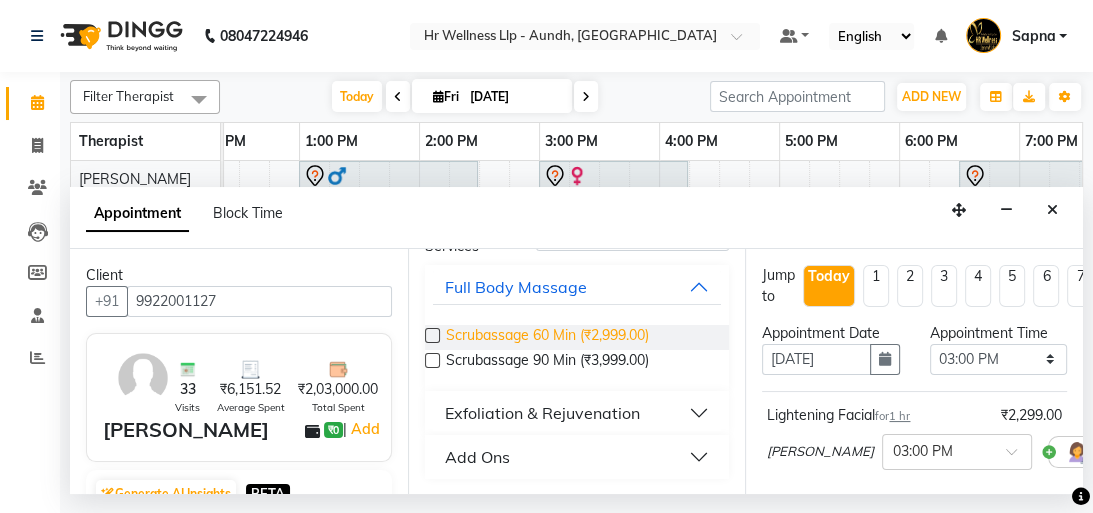 click on "Scrubassage 60 Min (₹2,999.00)" at bounding box center [547, 337] 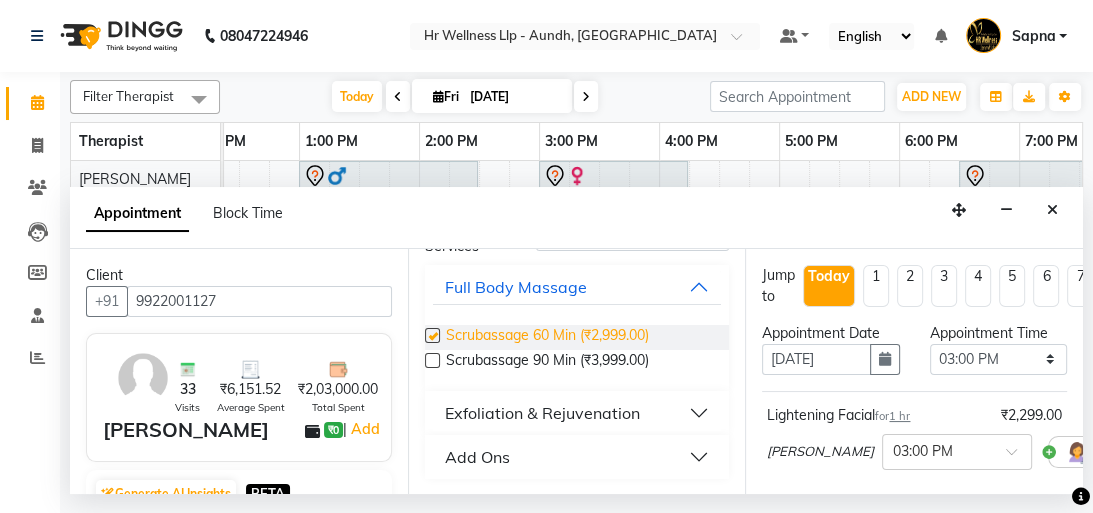 checkbox on "false" 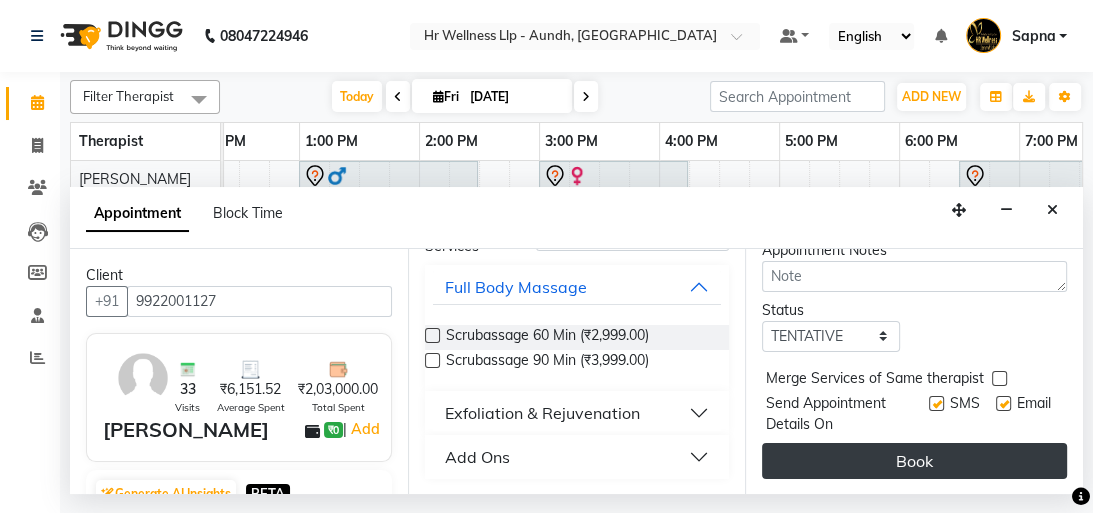 click on "Book" at bounding box center [914, 461] 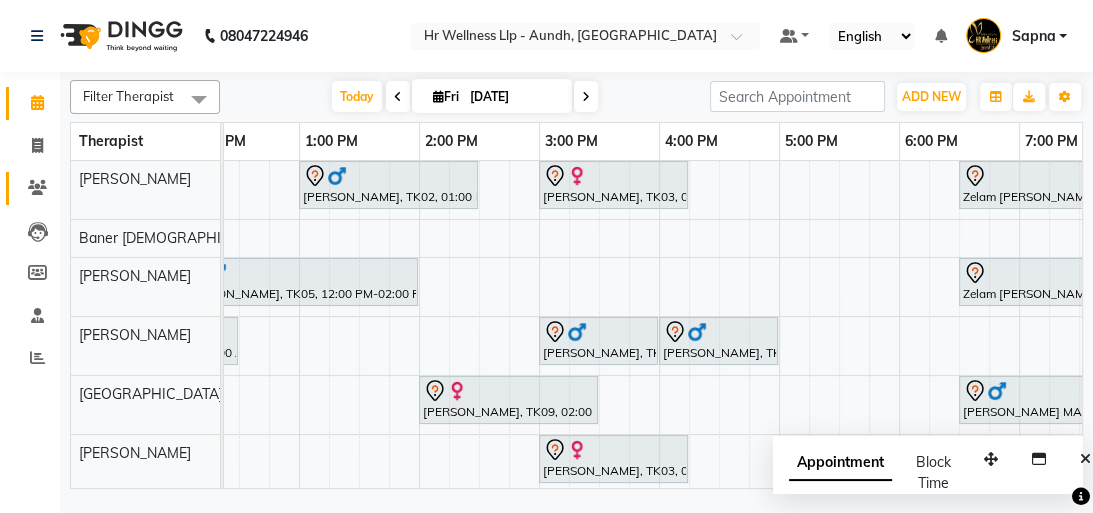 click on "Clients" 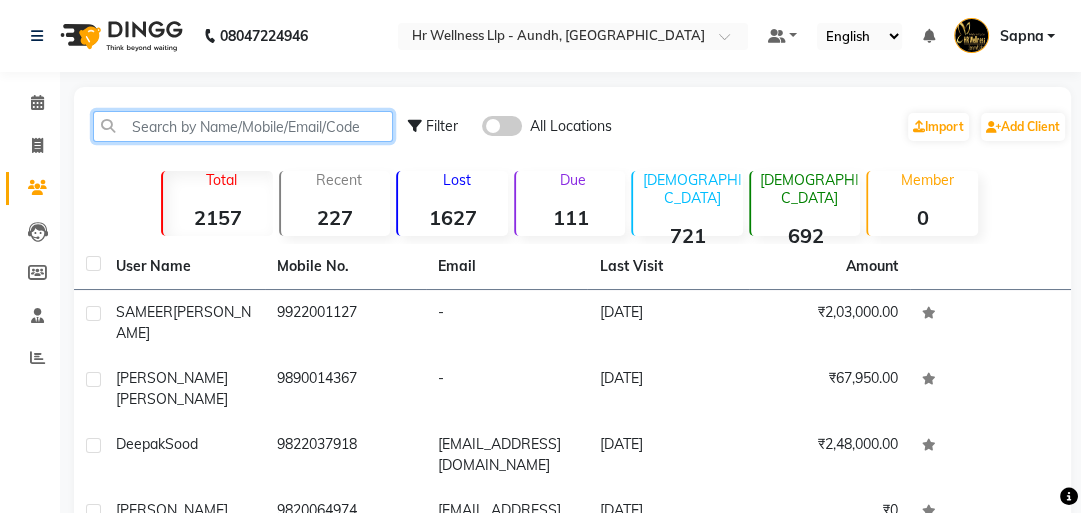 click 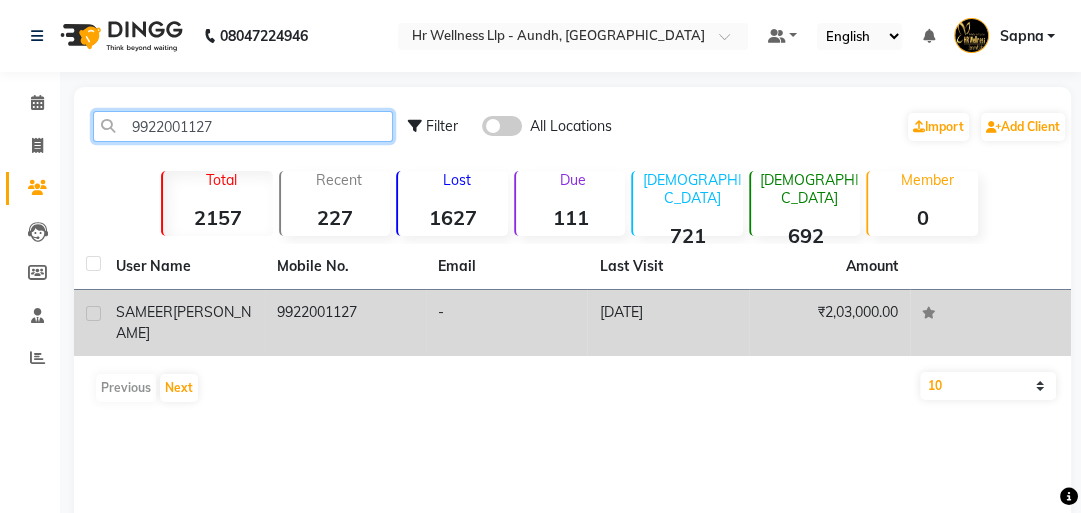 type on "9922001127" 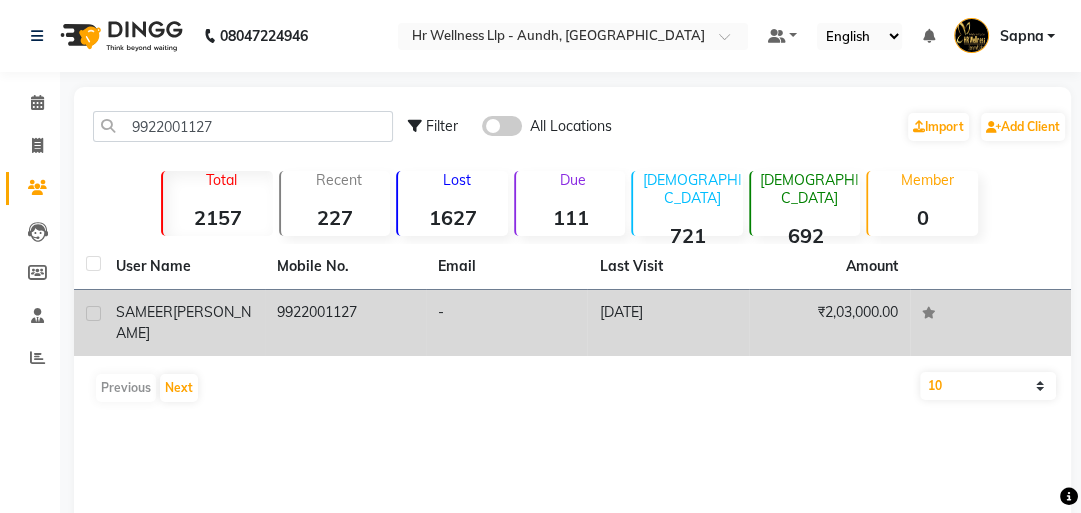 click on "[PERSON_NAME]" 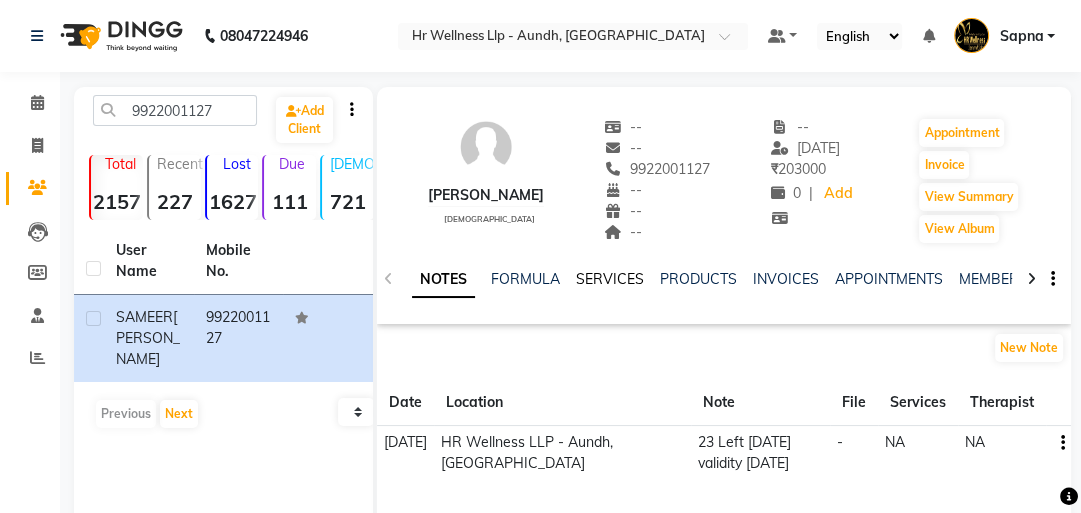 click on "SERVICES" 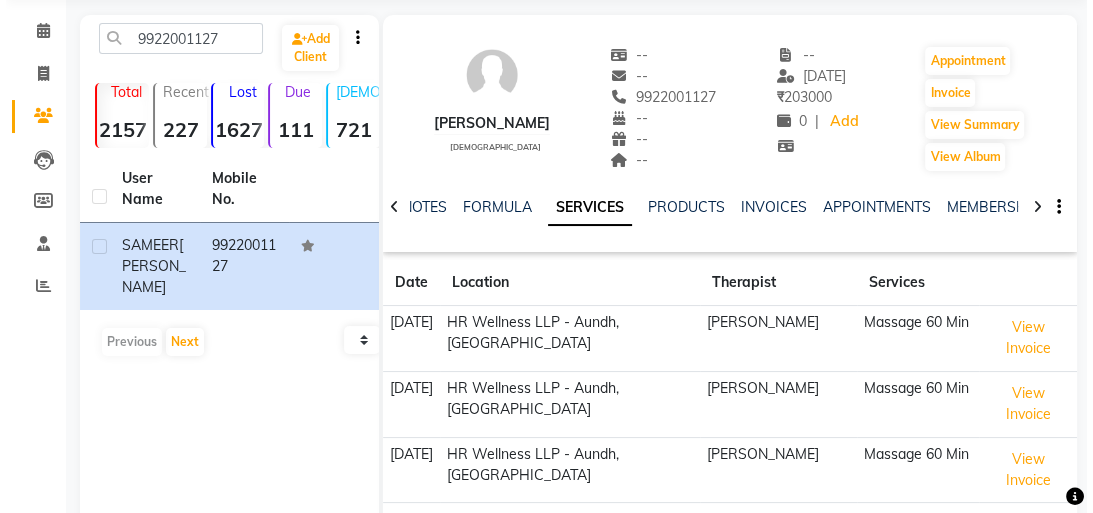 scroll, scrollTop: 0, scrollLeft: 0, axis: both 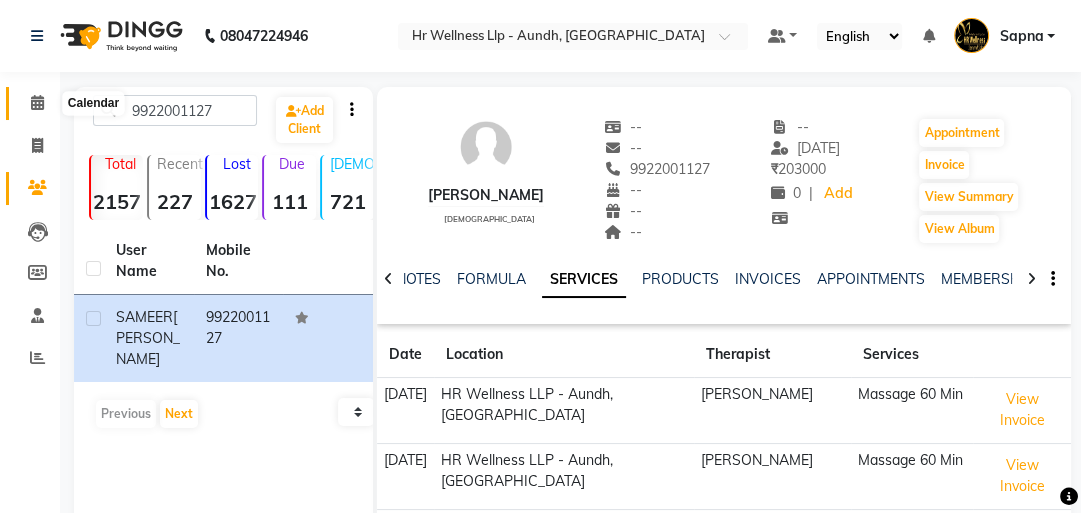 click 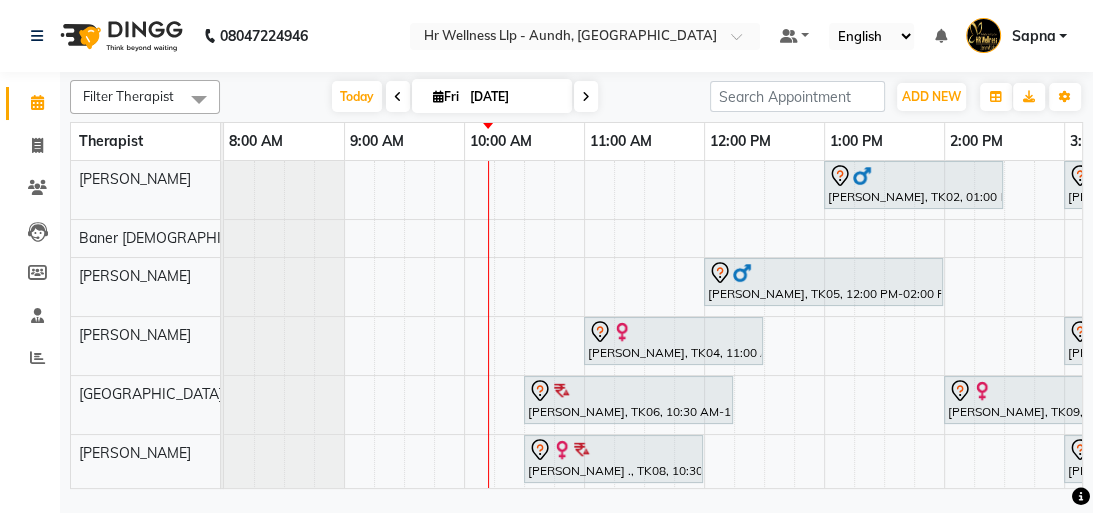 scroll, scrollTop: 0, scrollLeft: 707, axis: horizontal 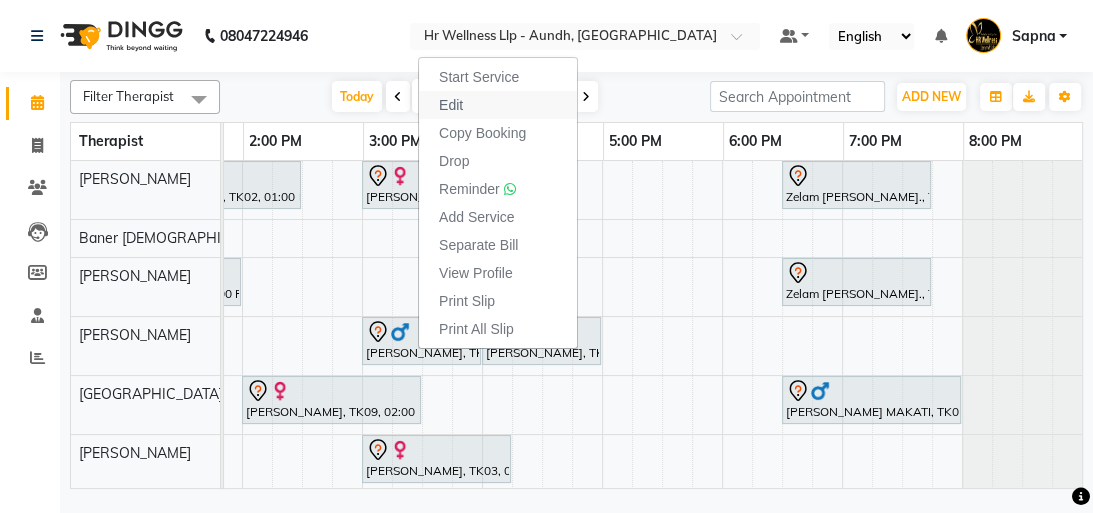 click on "Edit" at bounding box center [498, 105] 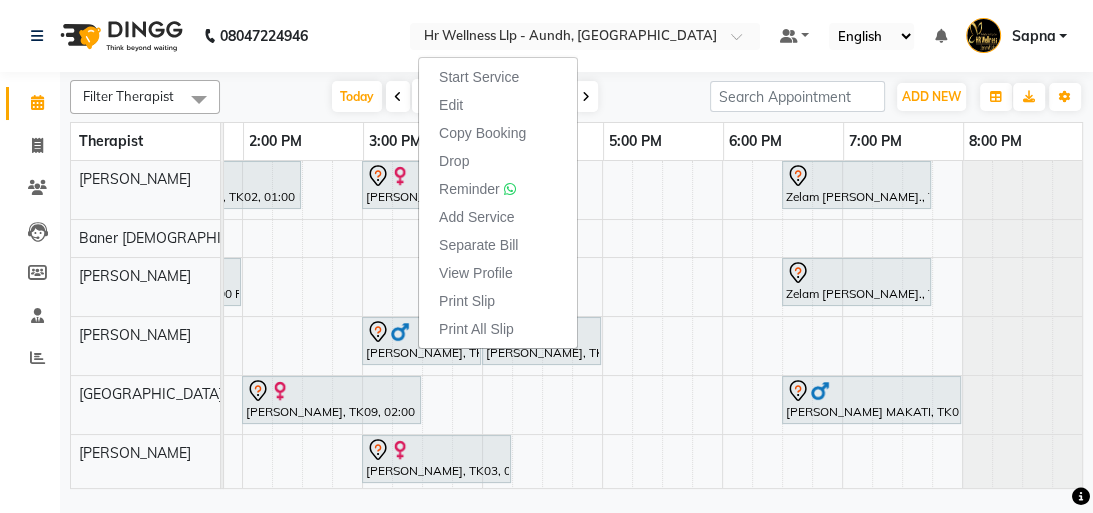 select on "tentative" 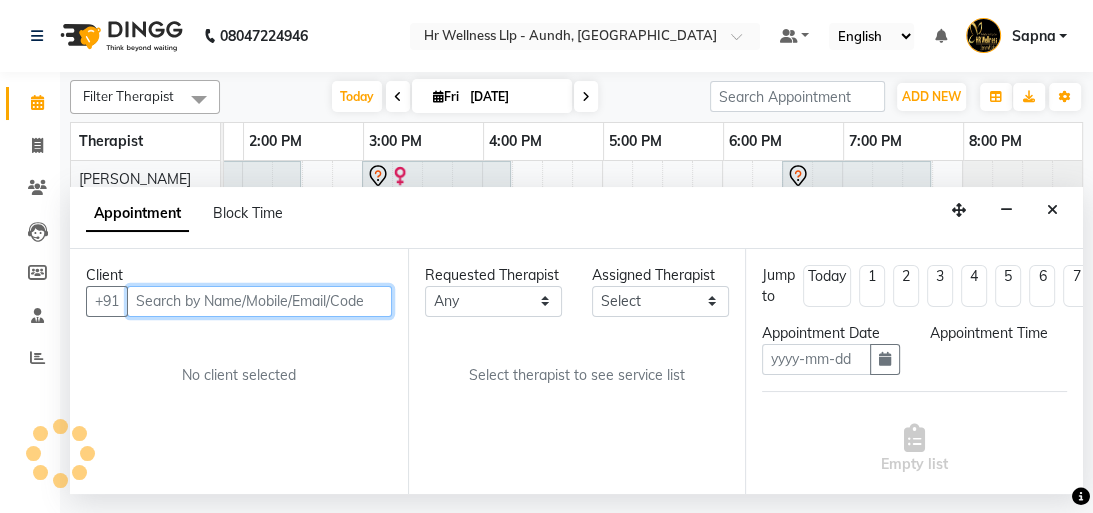 type on "[DATE]" 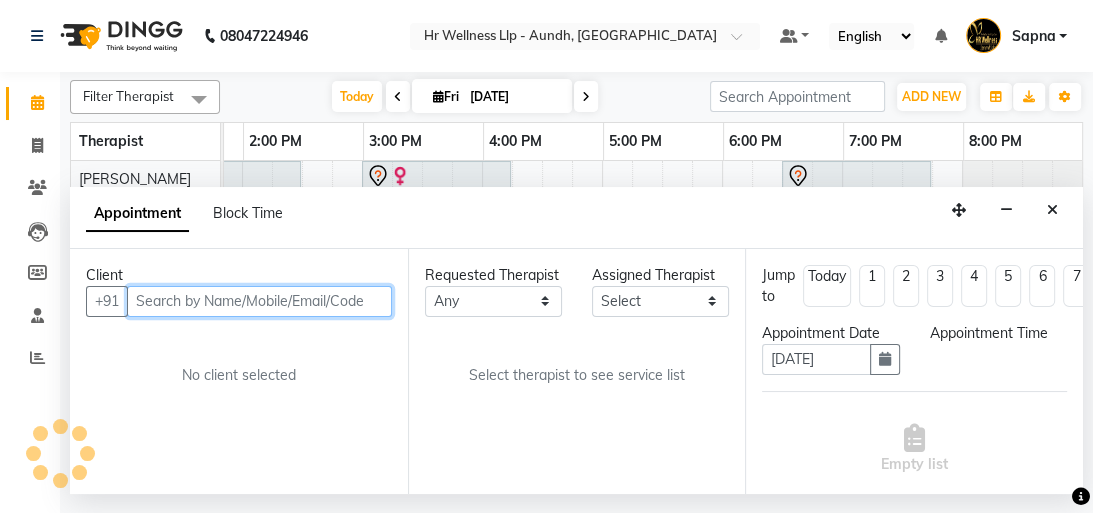 select on "900" 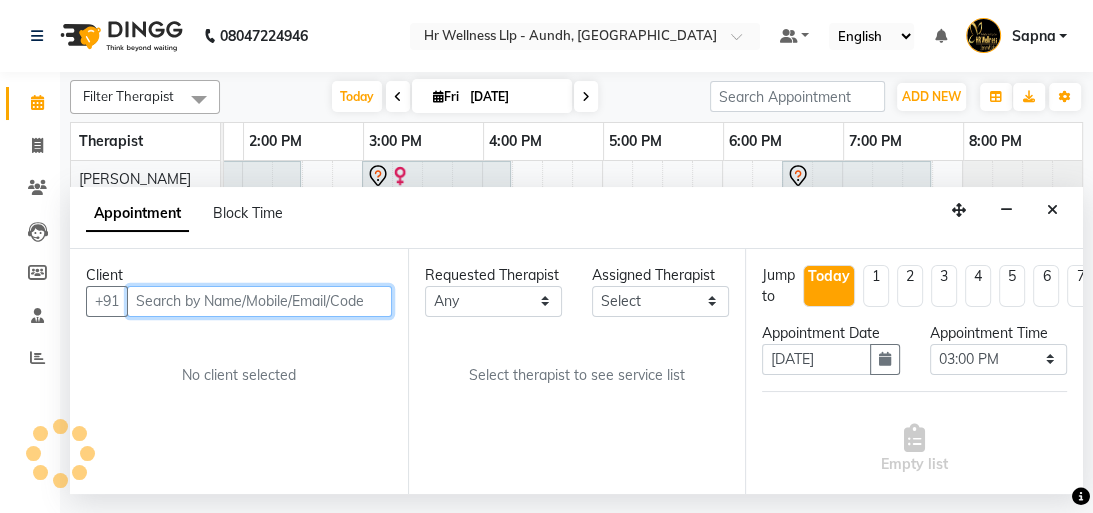 select on "77661" 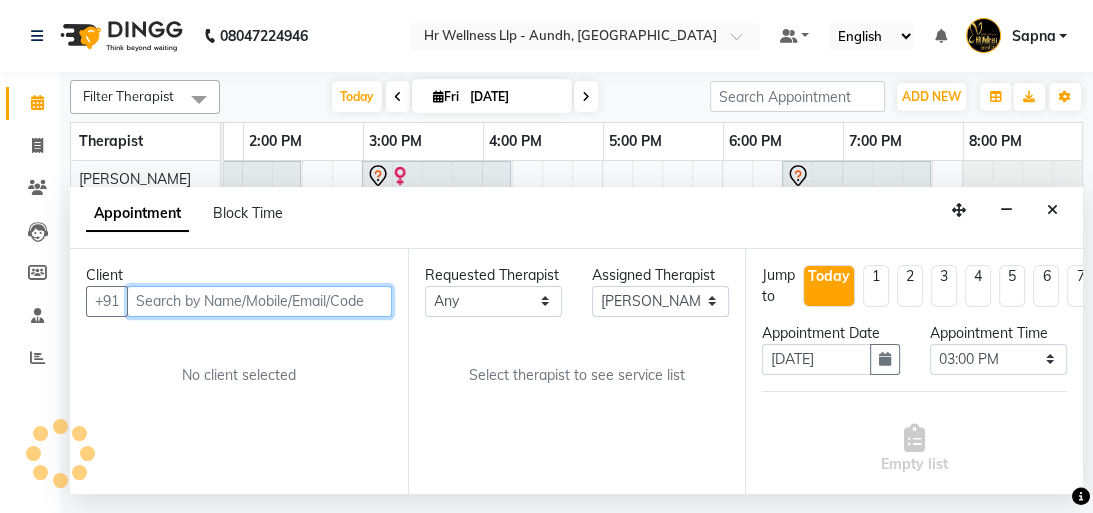 select on "1894" 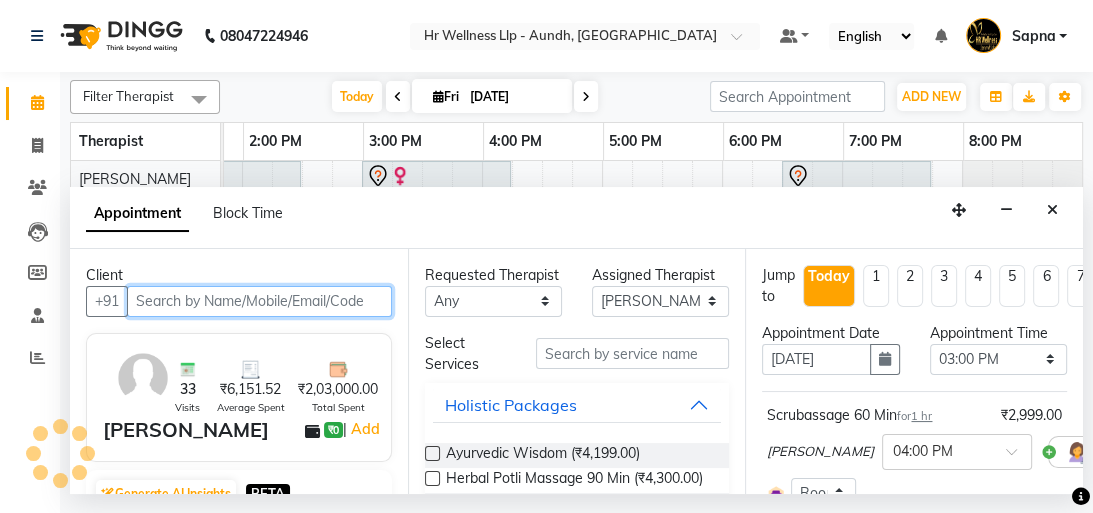 scroll, scrollTop: 0, scrollLeft: 240, axis: horizontal 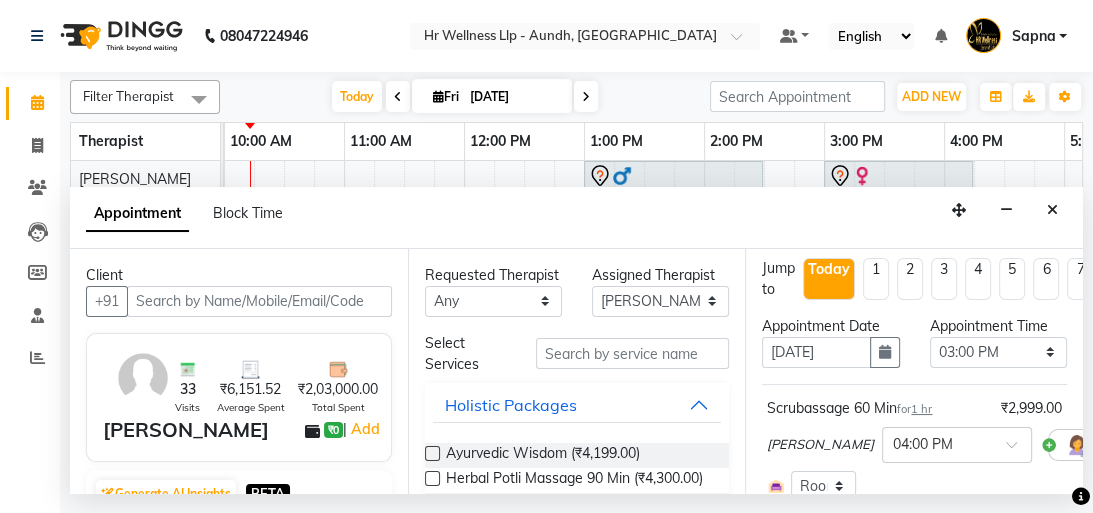 click on "for  1 hr" at bounding box center (914, 409) 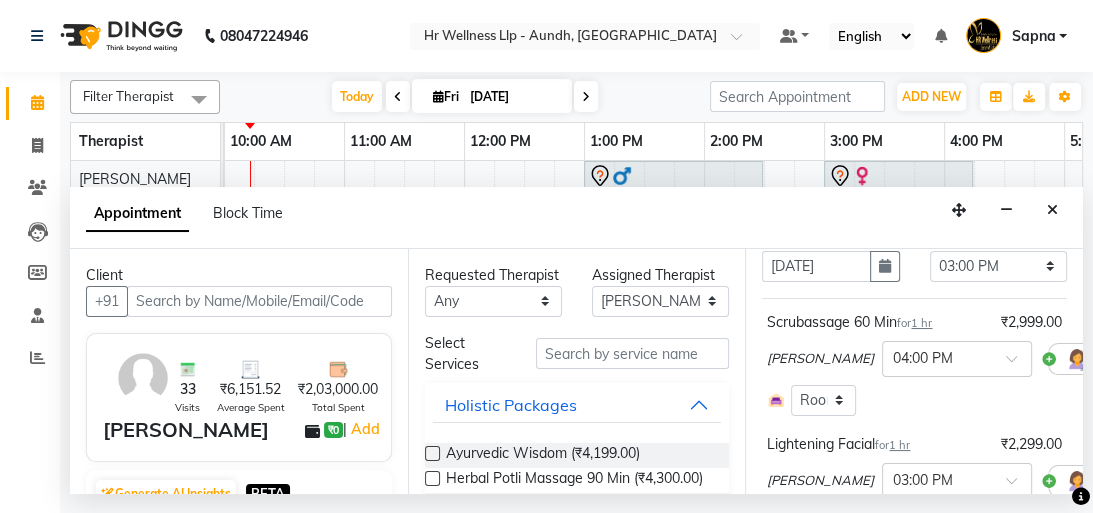 scroll, scrollTop: 87, scrollLeft: 0, axis: vertical 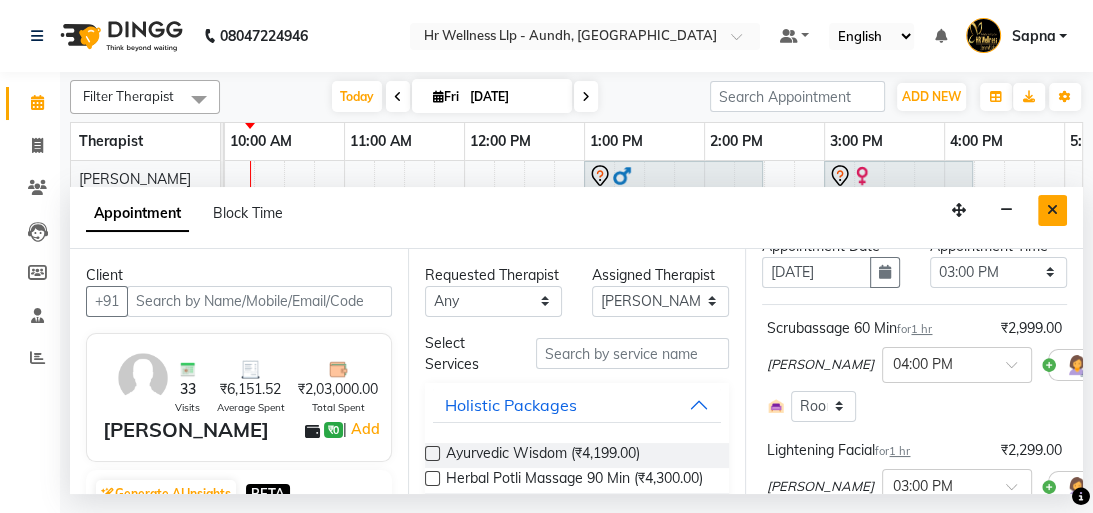 click at bounding box center (1052, 210) 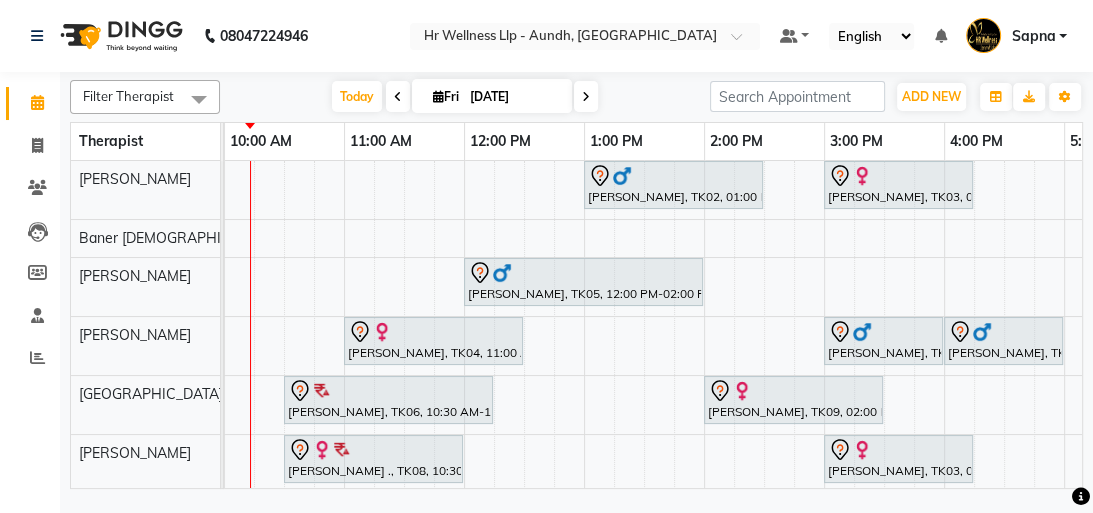 scroll, scrollTop: 0, scrollLeft: 278, axis: horizontal 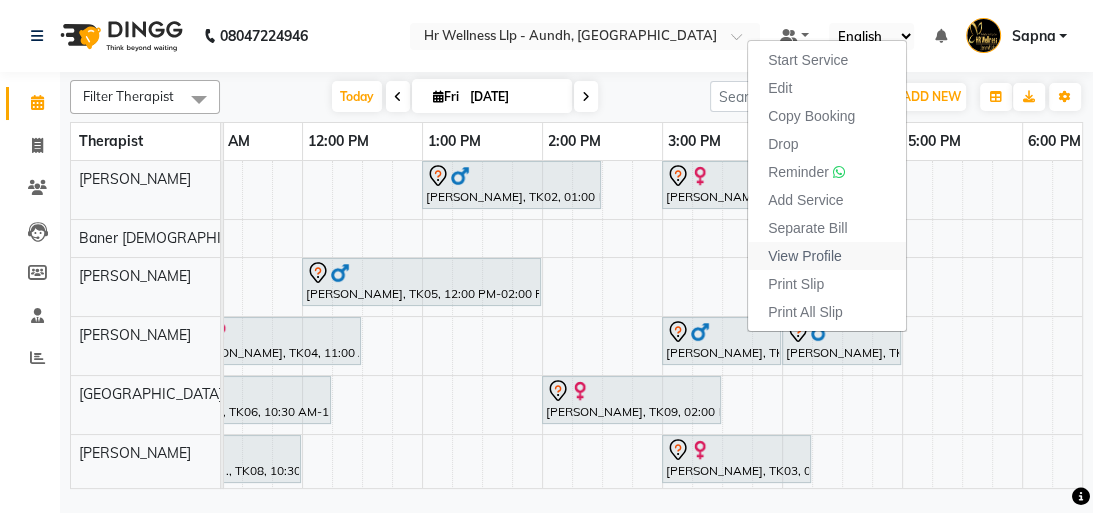 click on "View Profile" at bounding box center (805, 256) 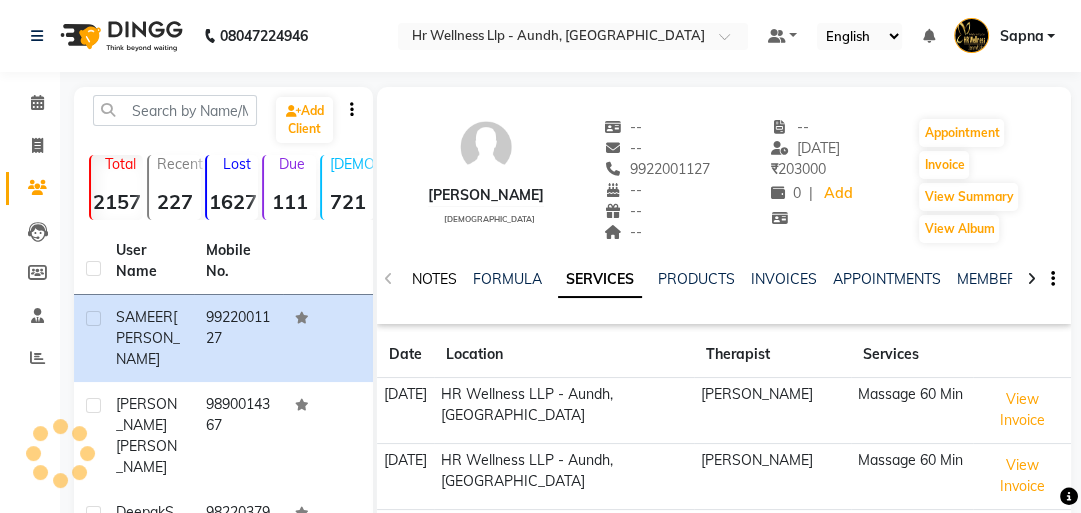 click on "NOTES" 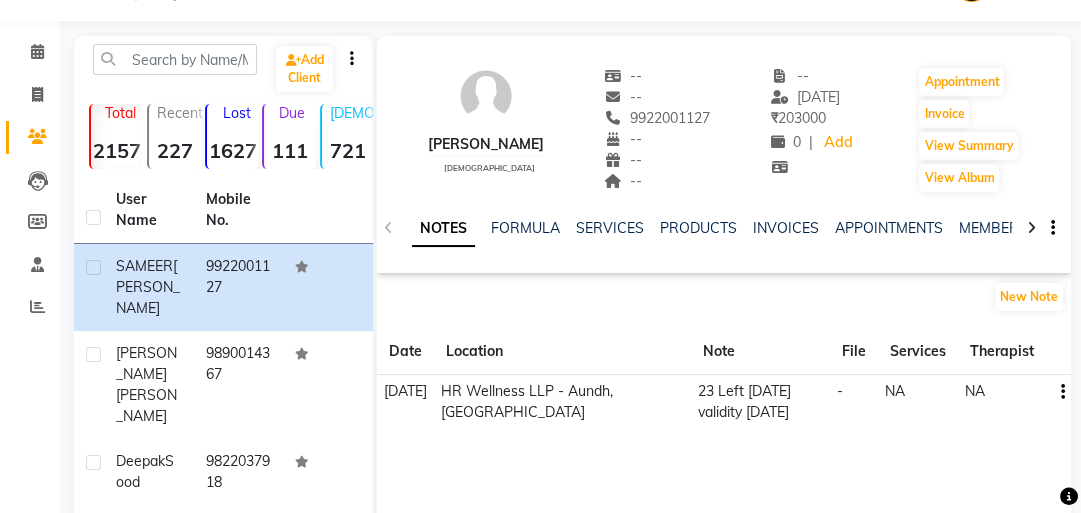 scroll, scrollTop: 80, scrollLeft: 0, axis: vertical 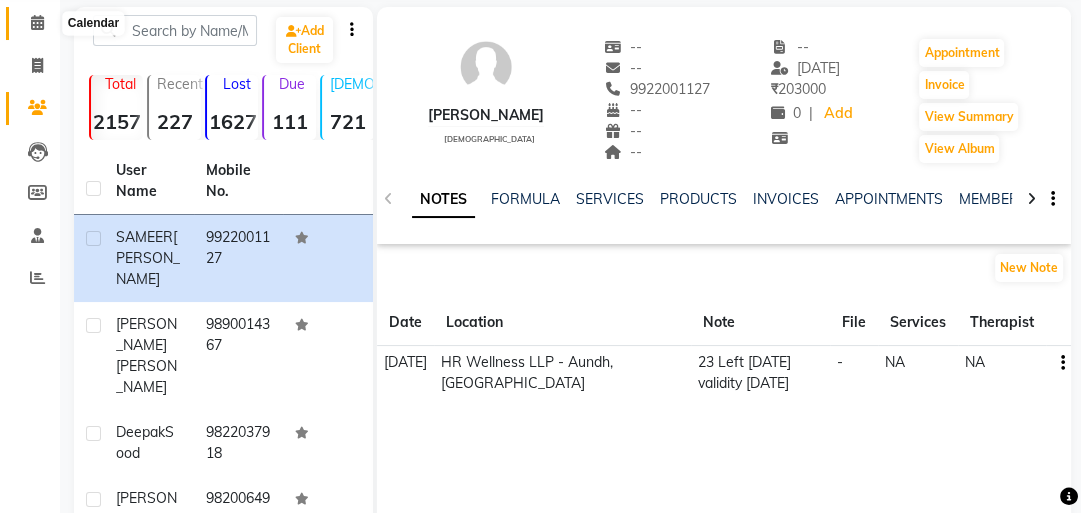 click 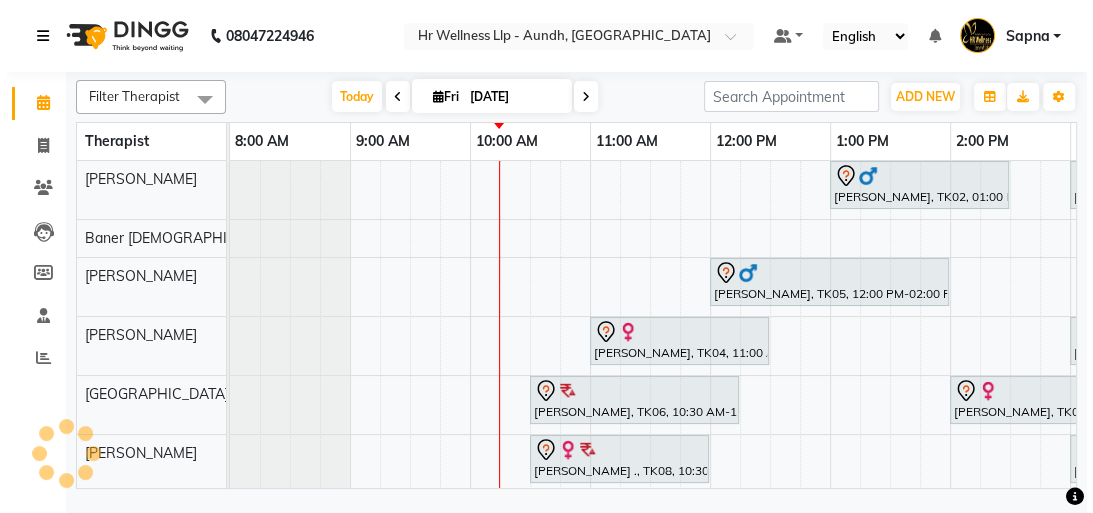 scroll, scrollTop: 0, scrollLeft: 0, axis: both 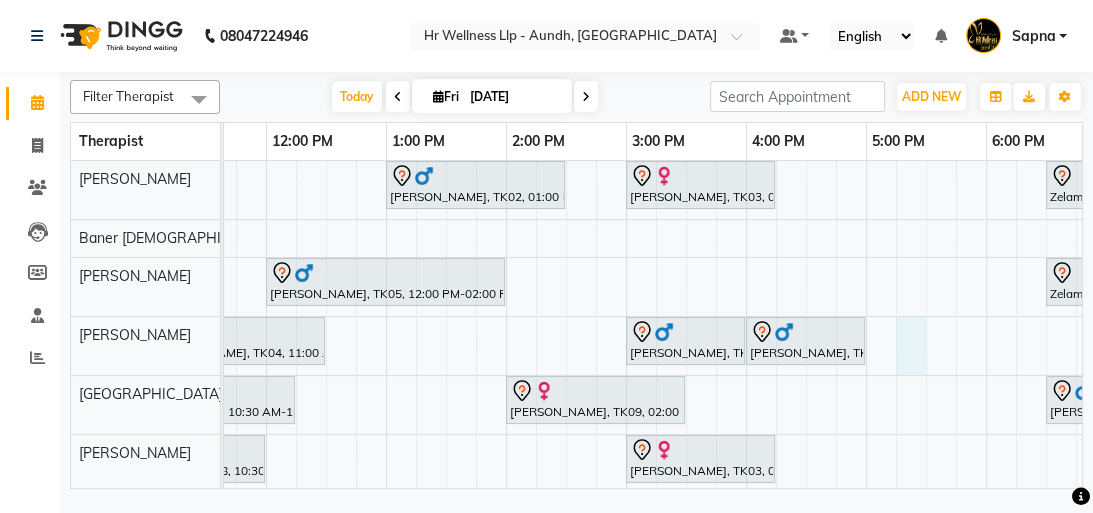 click on "[PERSON_NAME], TK02, 01:00 PM-02:30 PM, Swedish Massage with Wintergreen, Bayleaf & Clove 60 Min             [PERSON_NAME], TK03, 03:00 PM-04:15 PM, Massage 60 Min             Zelam [PERSON_NAME]., TK07, 06:30 PM-07:45 PM, Massage 60 Min             [PERSON_NAME], TK05, 12:00 PM-02:00 PM, Massage 90 Min             Zelam [PERSON_NAME]., TK07, 06:30 PM-07:45 PM, Massage 60 Min             [PERSON_NAME], TK04, 11:00 AM-12:30 PM, Swedish Massage with Wintergreen, Bayleaf & Clove 60 Min             [PERSON_NAME], TK10, 03:00 PM-04:00 PM, Lightening Facial             [PERSON_NAME], TK10, 04:00 PM-05:00 PM, [GEOGRAPHIC_DATA] 60 Min             [PERSON_NAME], TK06, 10:30 AM-12:15 PM, Swedish Massage with Wintergreen, Bayleaf & Clove 90 Min             [PERSON_NAME], TK09, 02:00 PM-03:30 PM, Swedish Massage with Wintergreen, Bayleaf & Clove 60 Min             [PERSON_NAME] MAKATI, TK01, 06:30 PM-08:00 PM, Massage 60 Min             [PERSON_NAME] ., TK08, 10:30 AM-12:00 PM, Massage 60 Min" at bounding box center (566, 365) 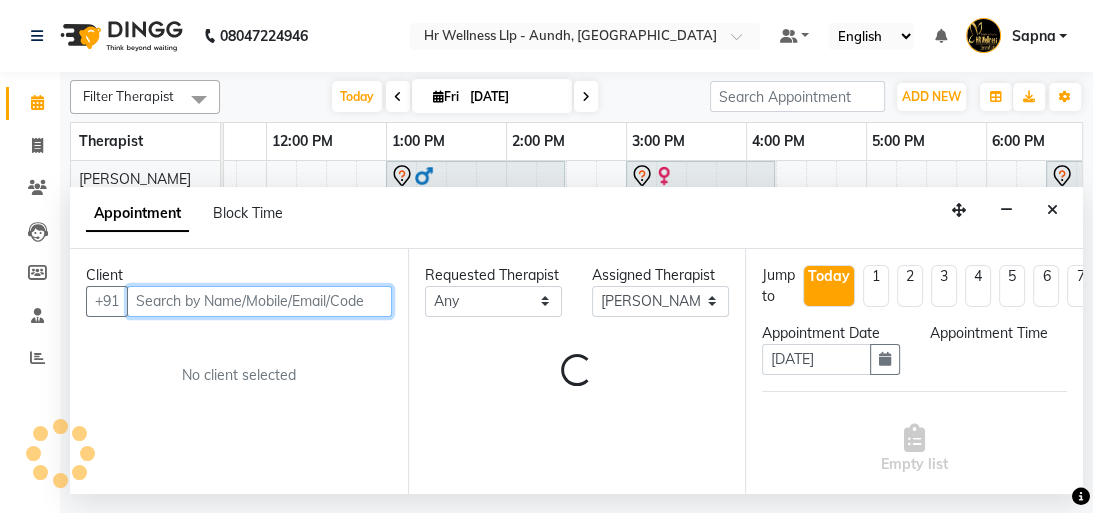 select on "1035" 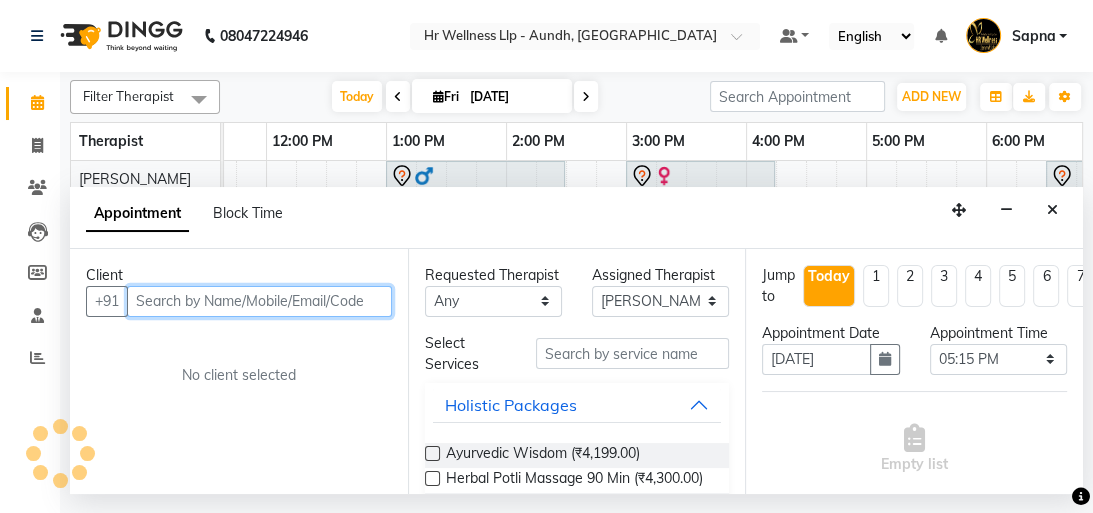scroll, scrollTop: 0, scrollLeft: 106, axis: horizontal 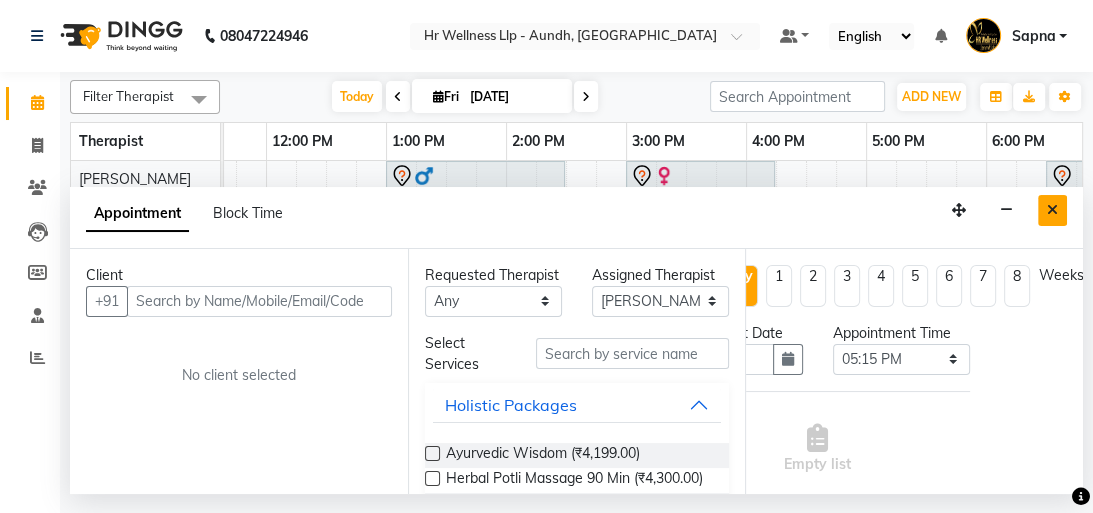 click at bounding box center [1052, 210] 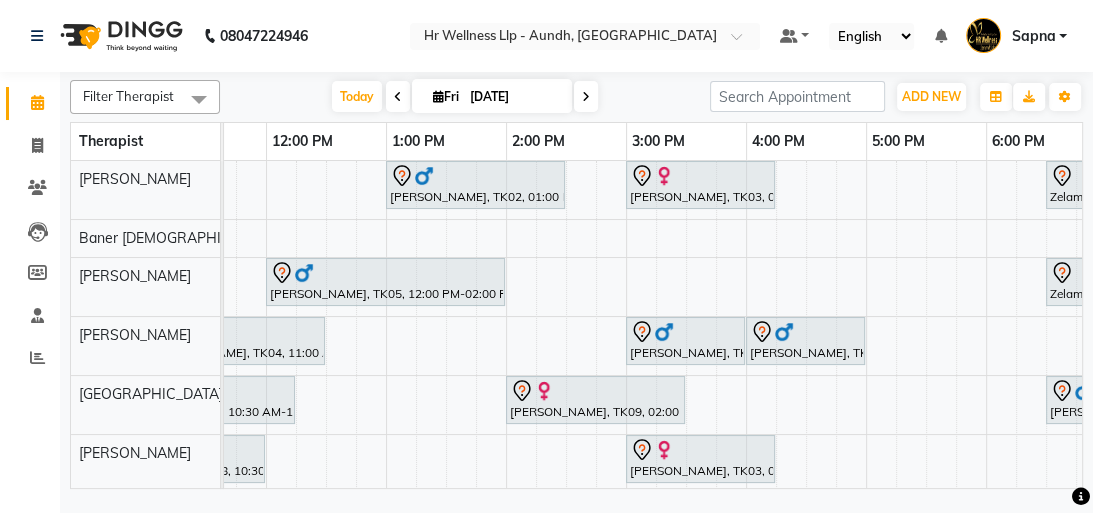 scroll, scrollTop: 0, scrollLeft: 713, axis: horizontal 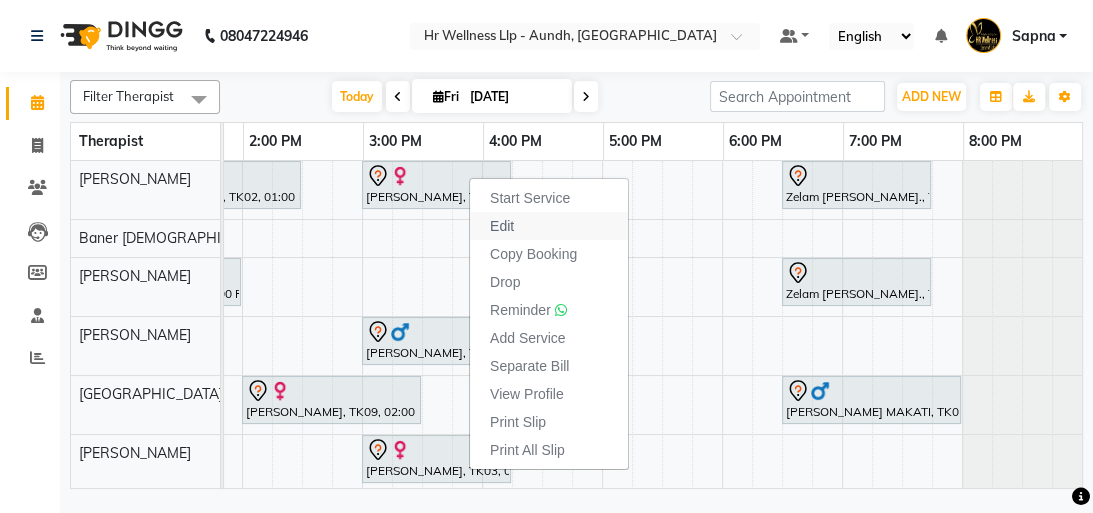 click on "Edit" at bounding box center (549, 226) 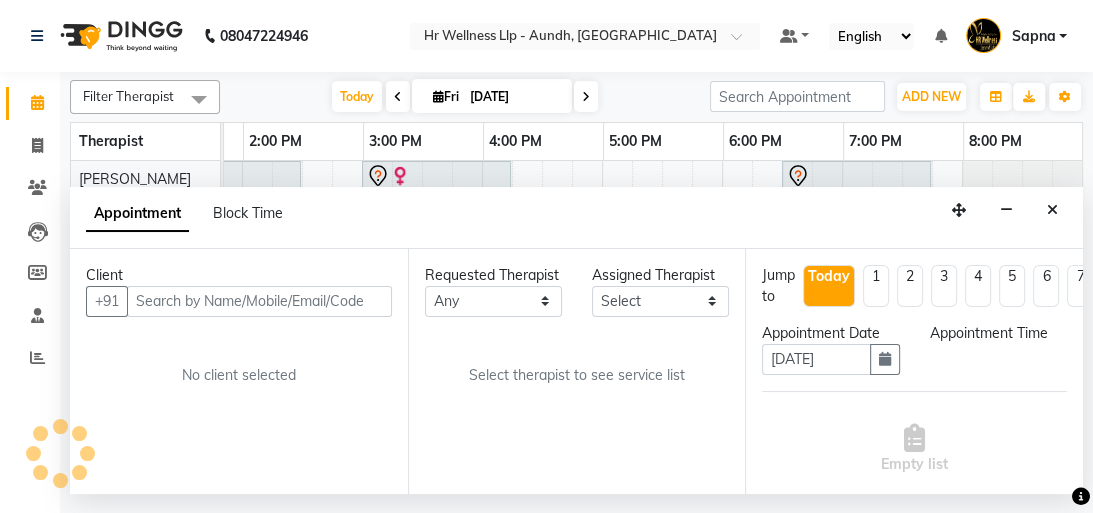 select on "900" 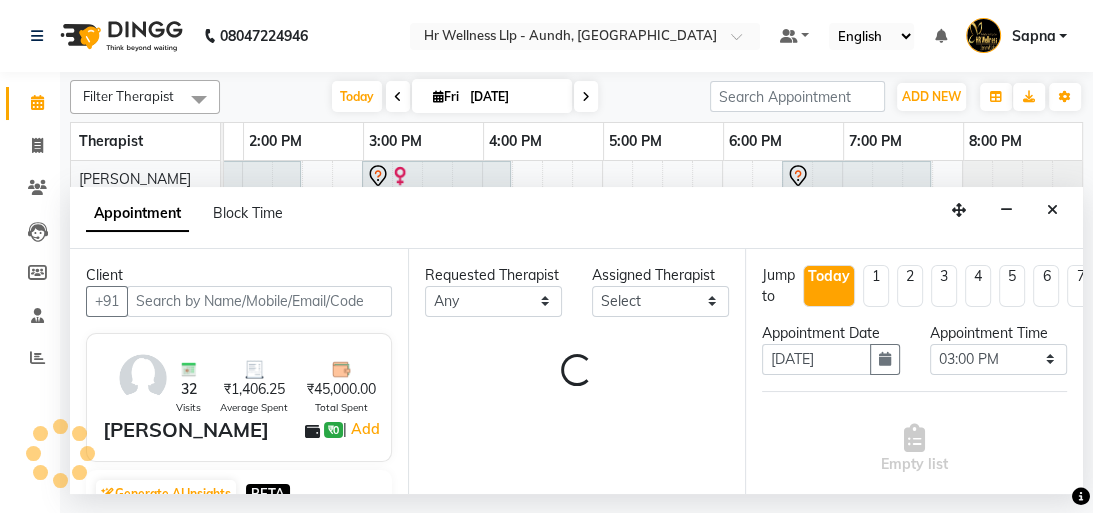 select on "77660" 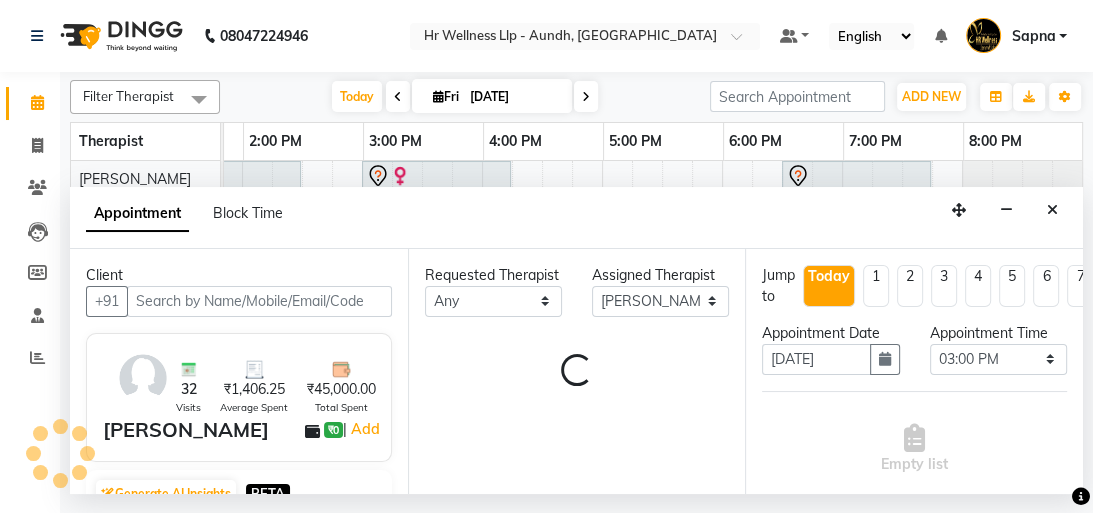 select on "1894" 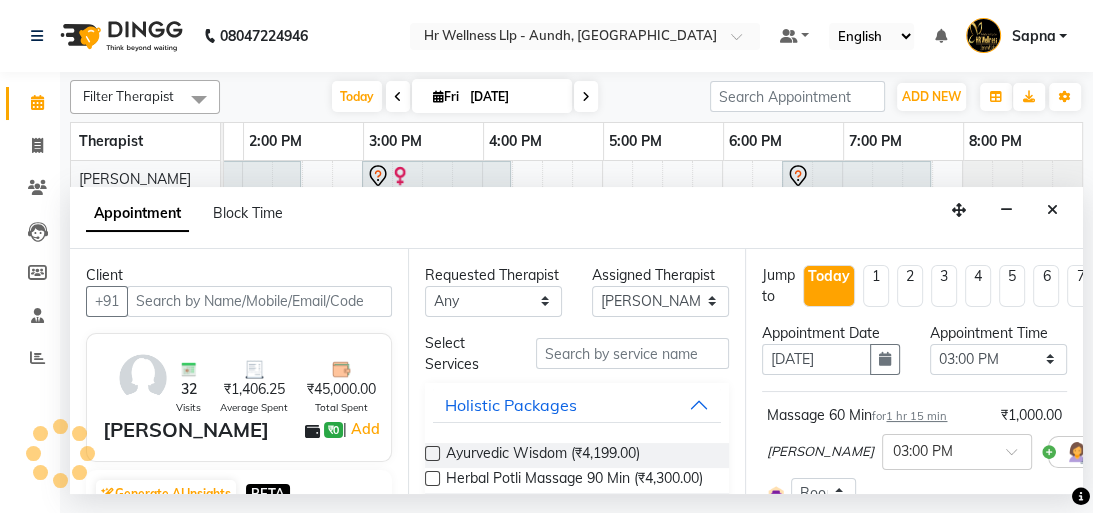 scroll, scrollTop: 0, scrollLeft: 240, axis: horizontal 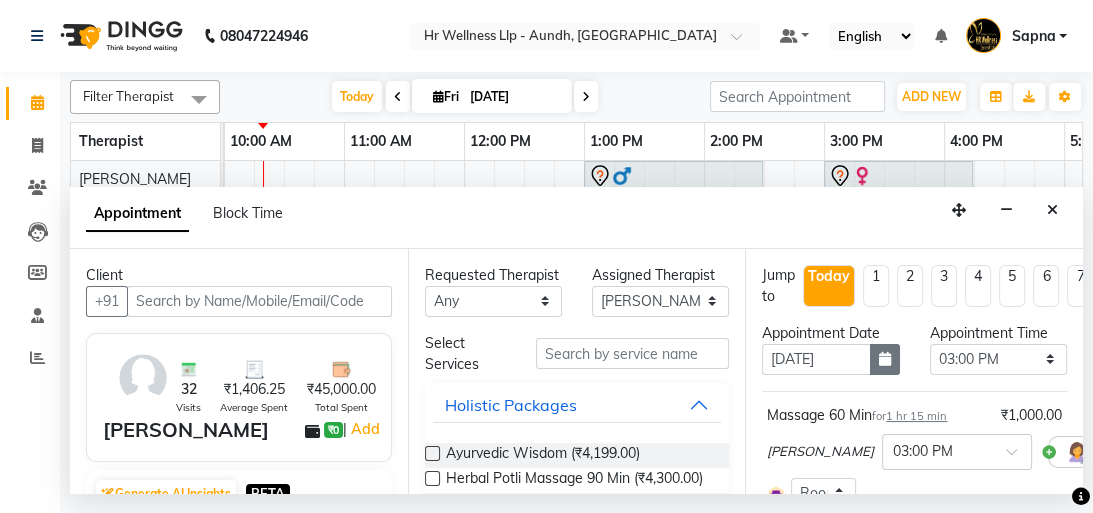 click at bounding box center (885, 359) 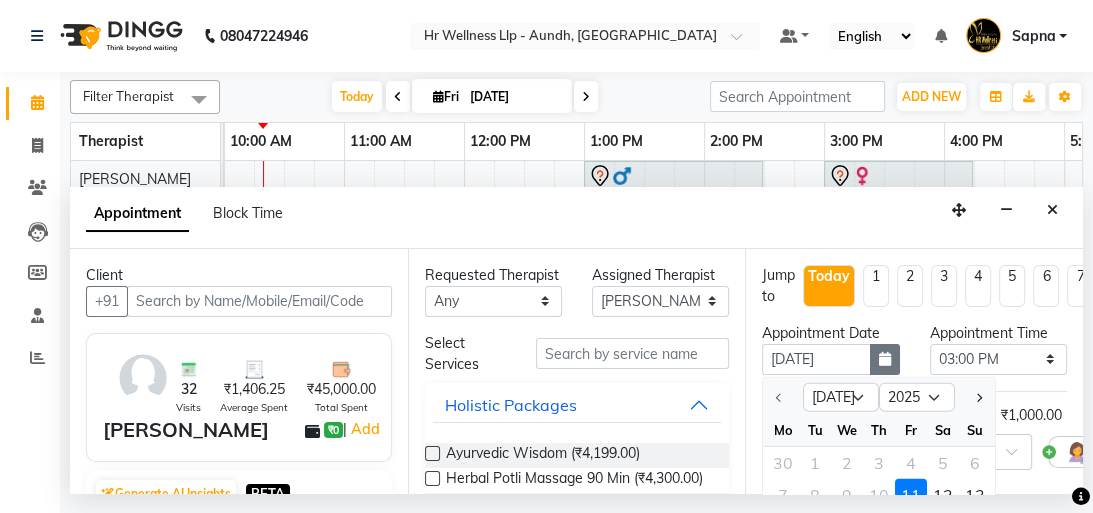 scroll, scrollTop: 27, scrollLeft: 0, axis: vertical 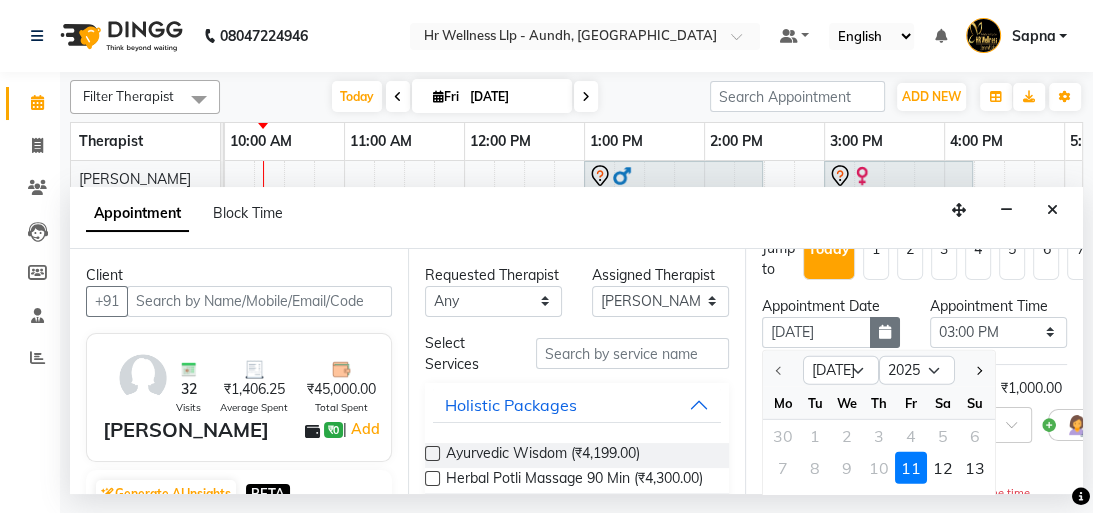 click at bounding box center [885, 332] 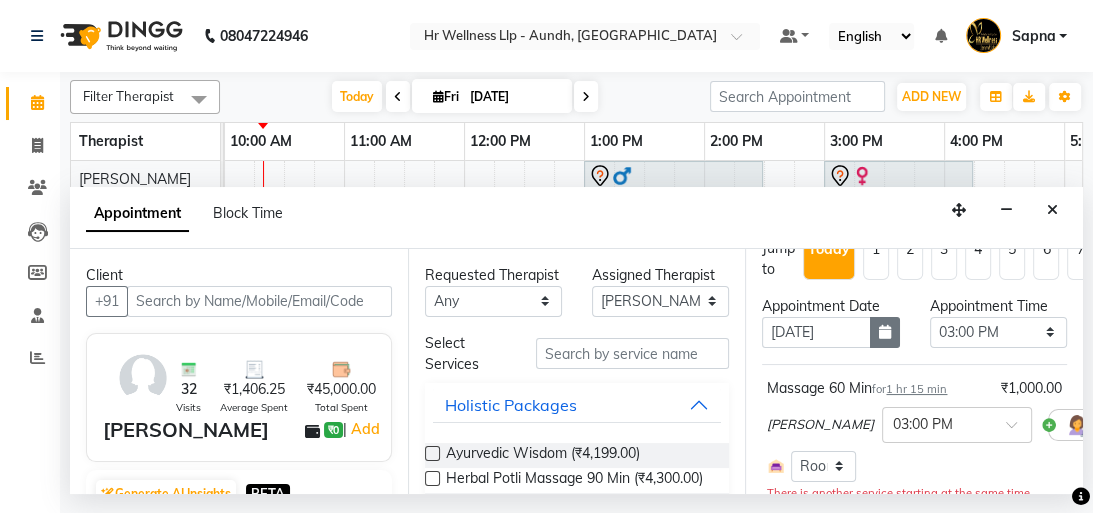 click at bounding box center (885, 332) 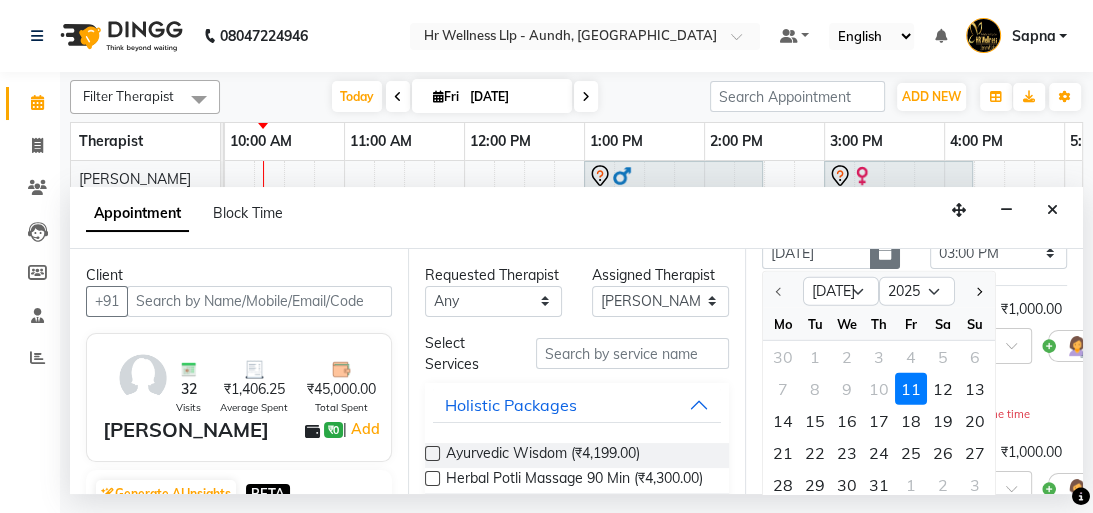 scroll, scrollTop: 107, scrollLeft: 0, axis: vertical 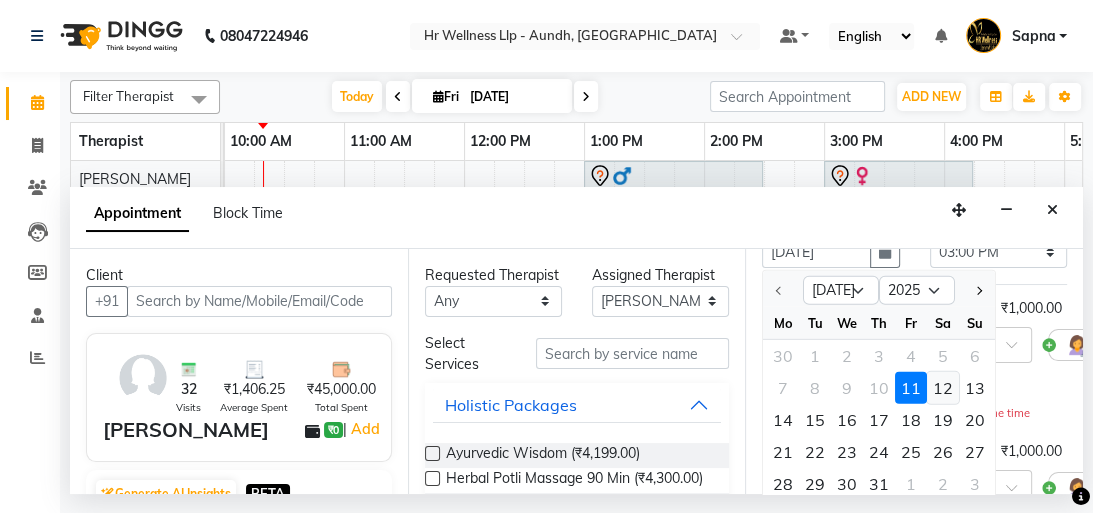 click on "12" at bounding box center [943, 387] 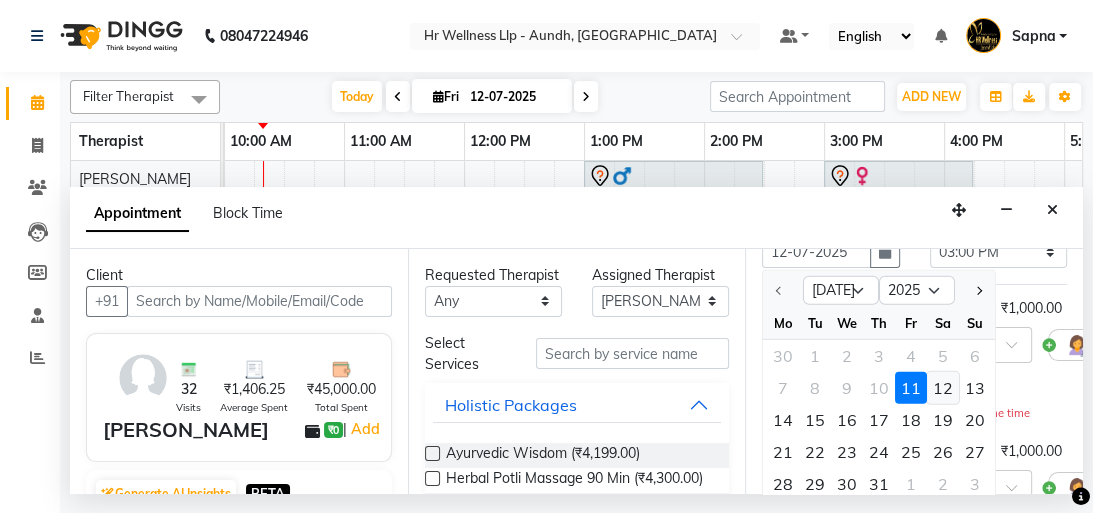 select on "900" 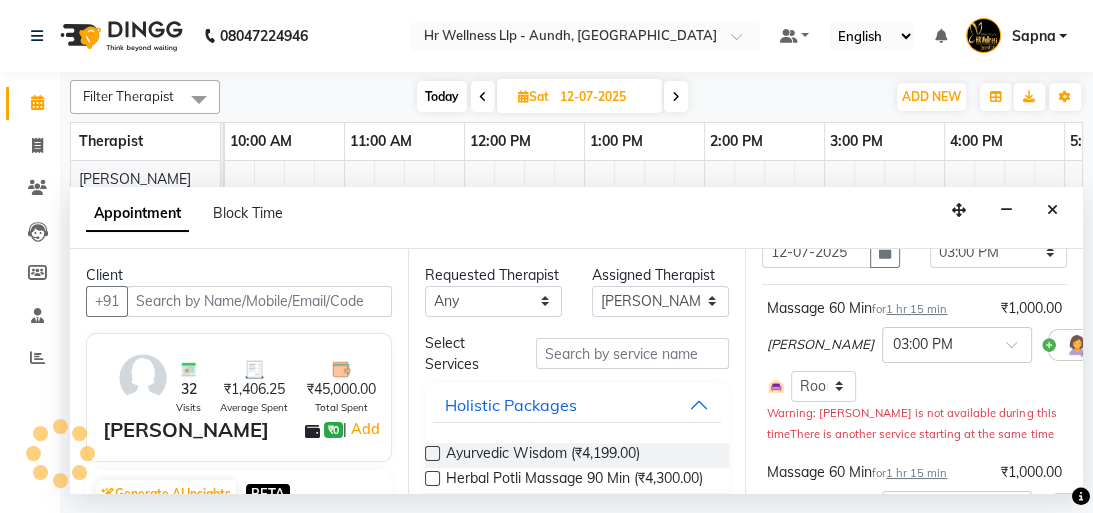 scroll, scrollTop: 0, scrollLeft: 240, axis: horizontal 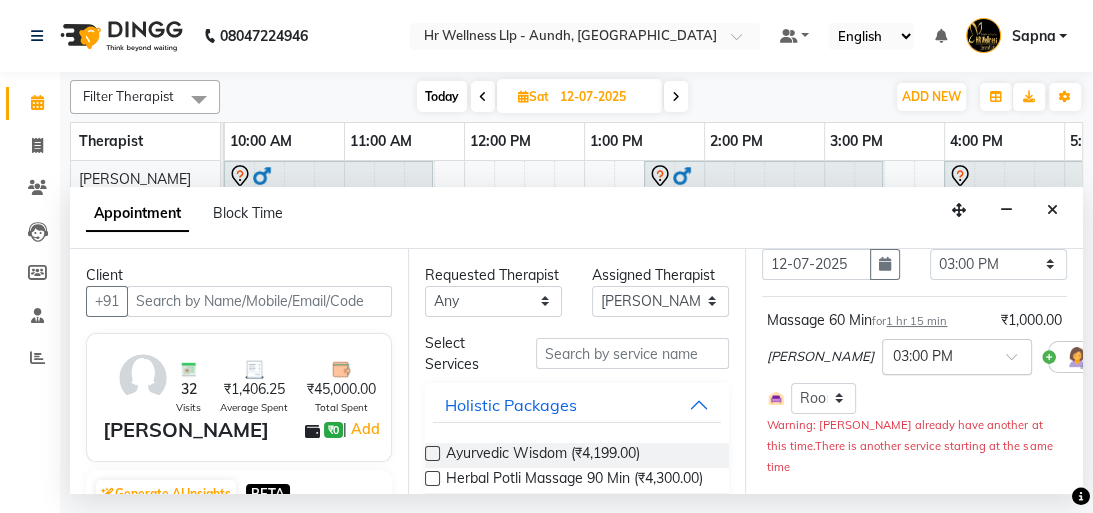 click at bounding box center (1018, 362) 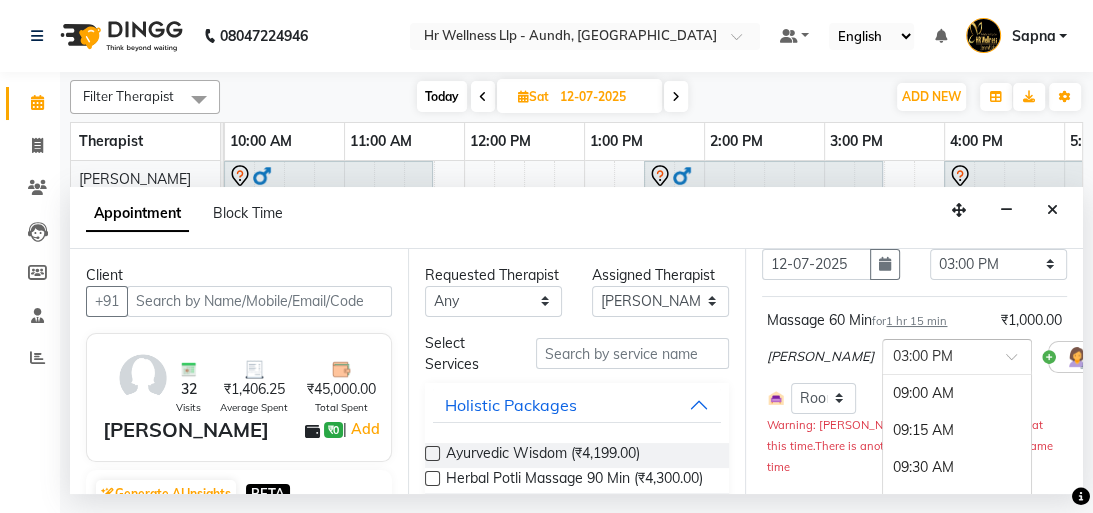 scroll, scrollTop: 900, scrollLeft: 0, axis: vertical 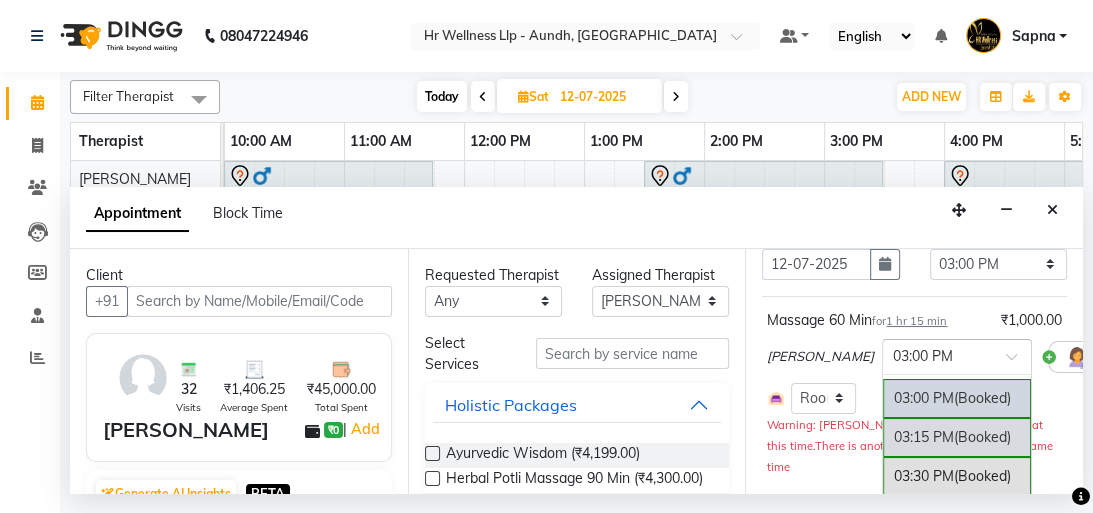 click on "(Booked)" at bounding box center (982, 437) 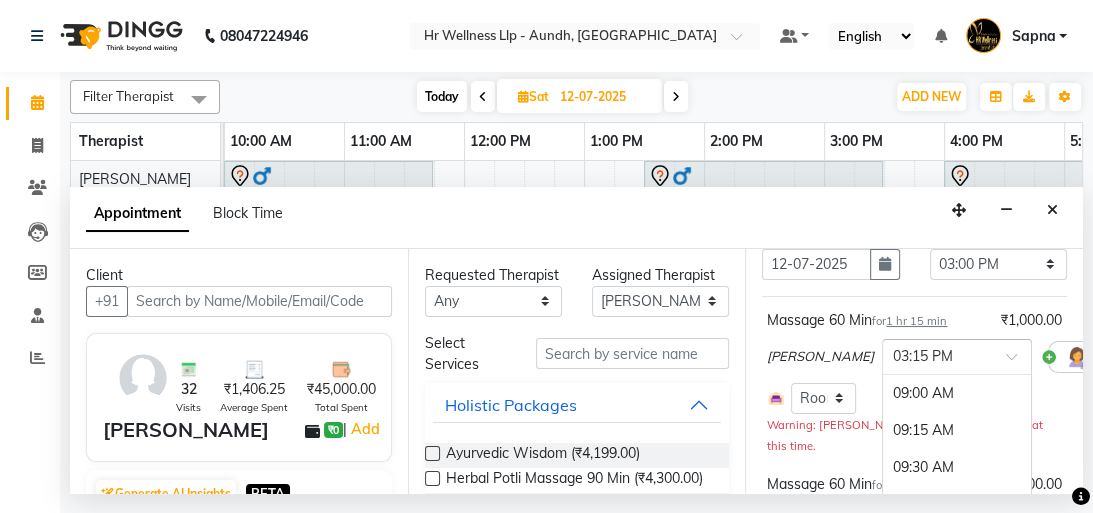 click at bounding box center (957, 355) 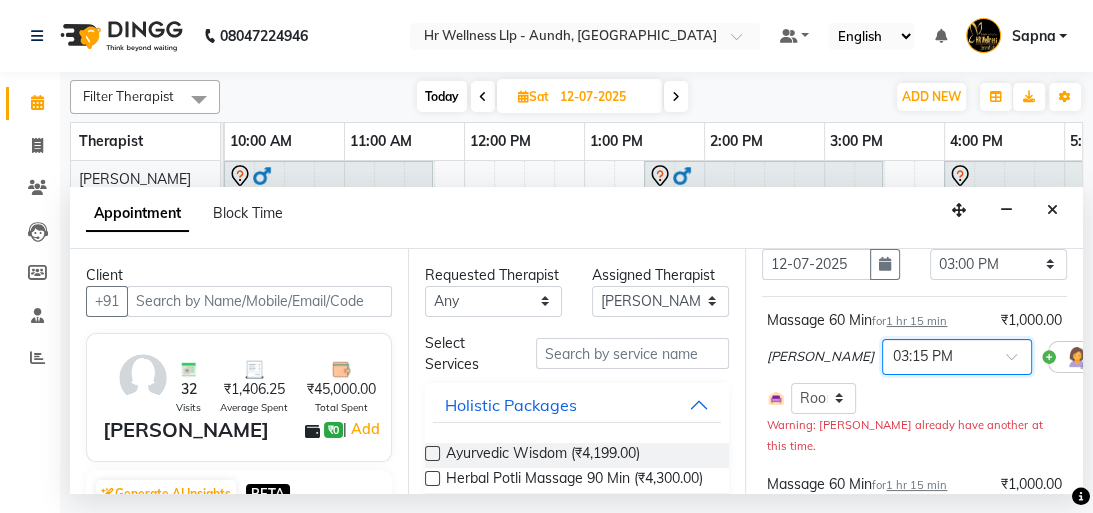 click at bounding box center (1018, 362) 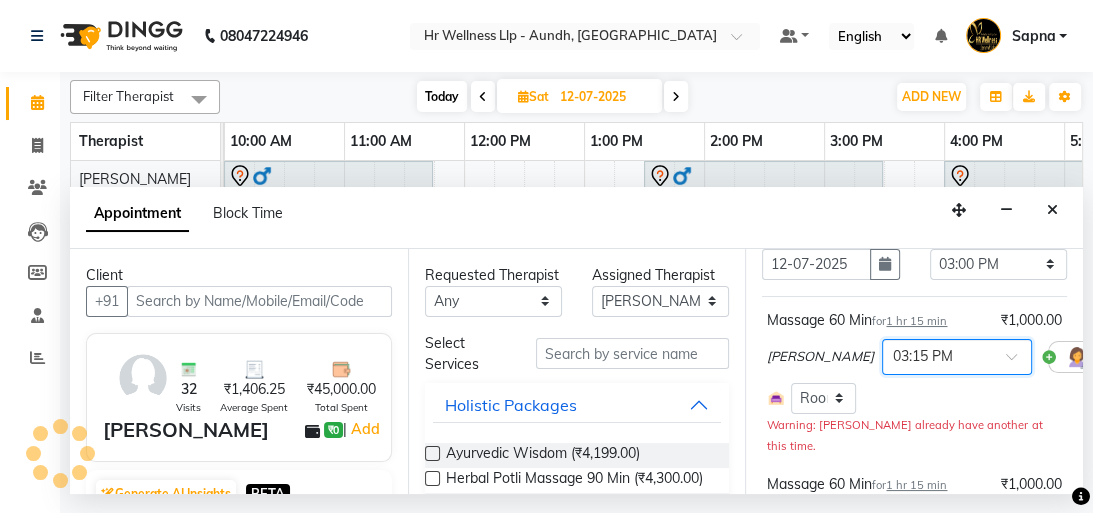 scroll, scrollTop: 15, scrollLeft: 0, axis: vertical 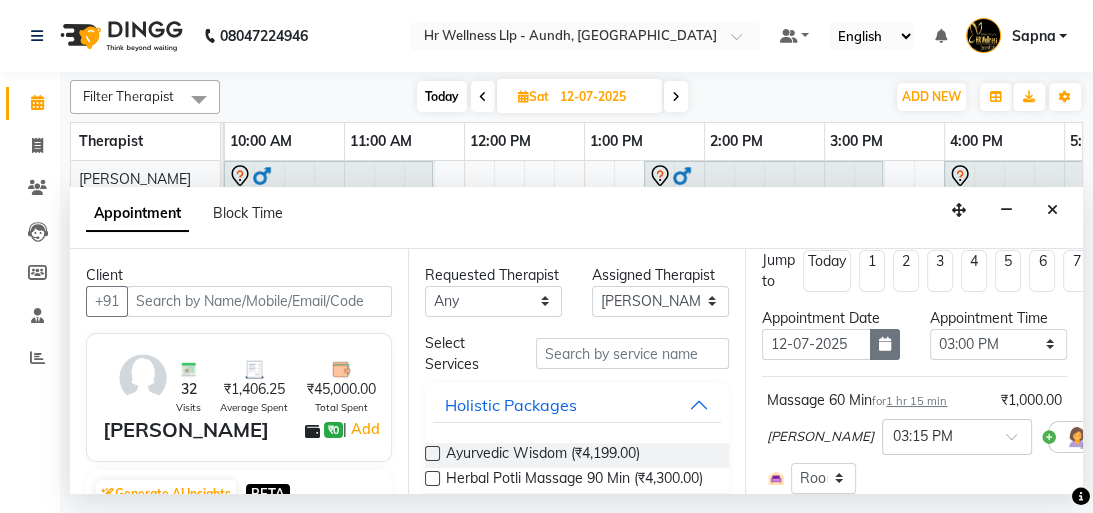 click at bounding box center (885, 344) 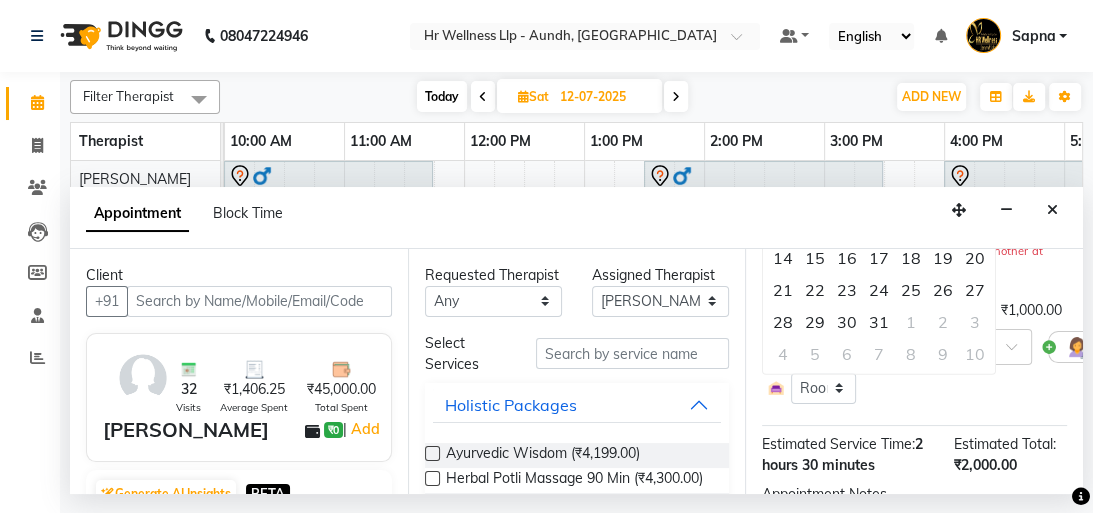 scroll, scrollTop: 428, scrollLeft: 0, axis: vertical 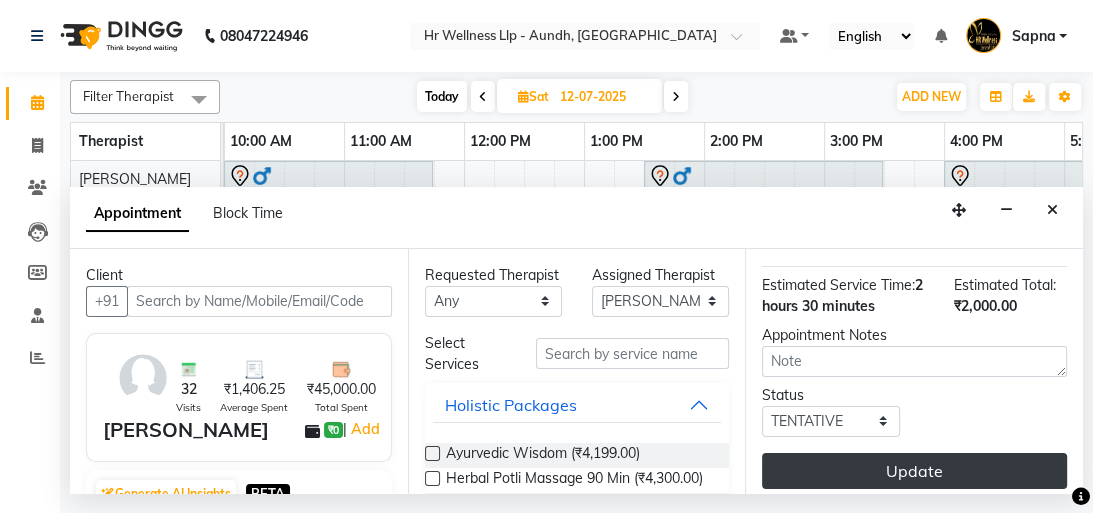 click on "Update" at bounding box center [914, 471] 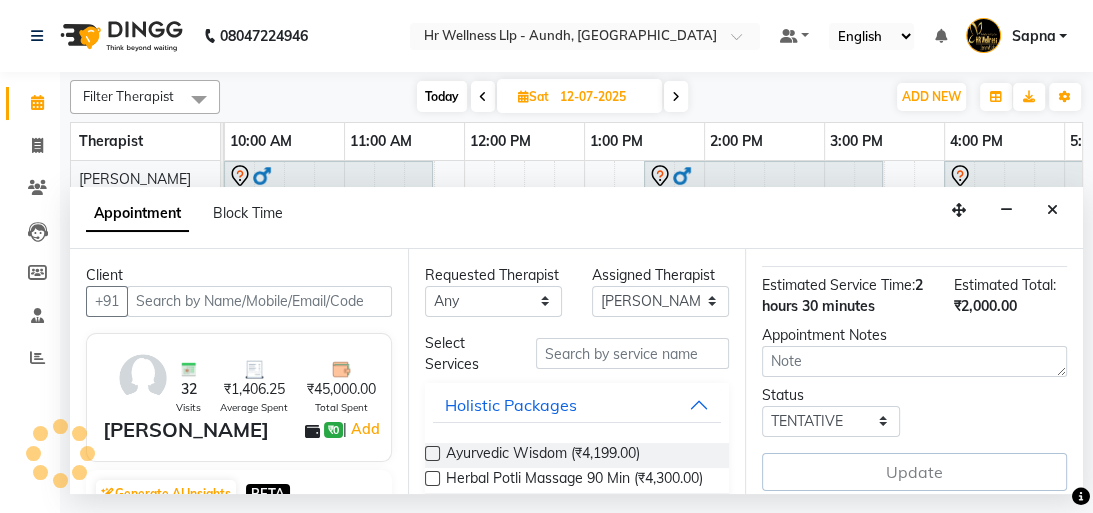 scroll, scrollTop: 0, scrollLeft: 0, axis: both 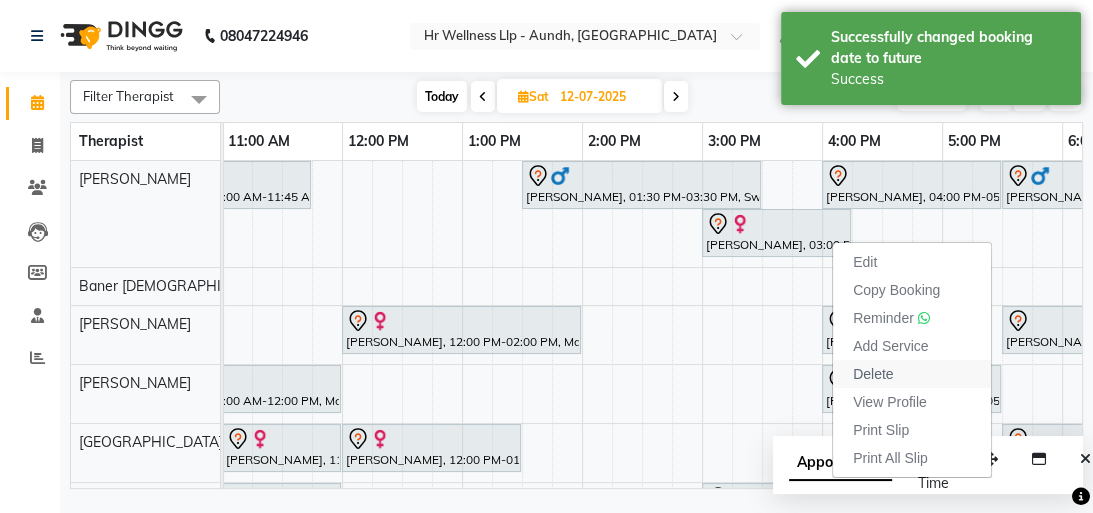 click on "Delete" at bounding box center (873, 374) 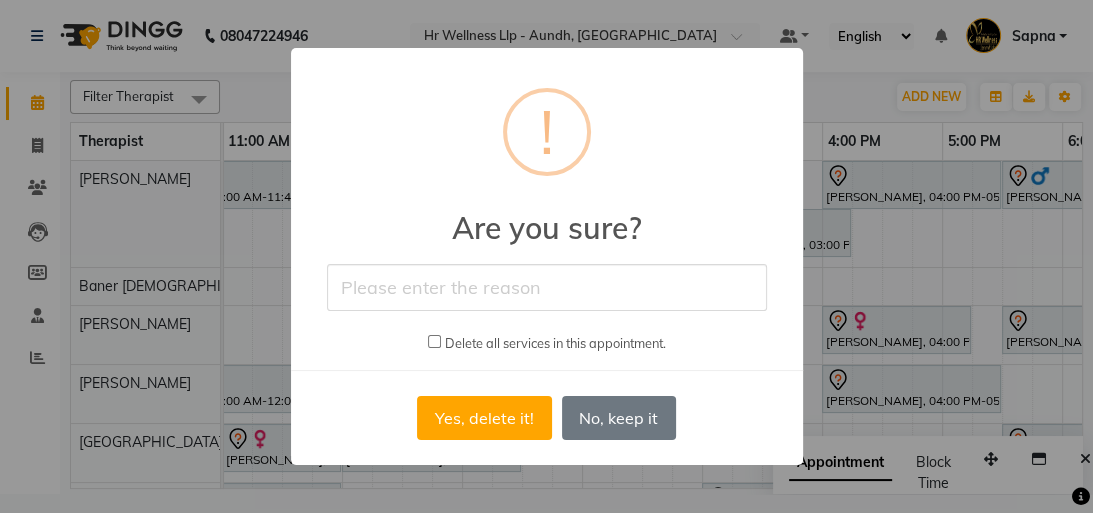 click at bounding box center (547, 287) 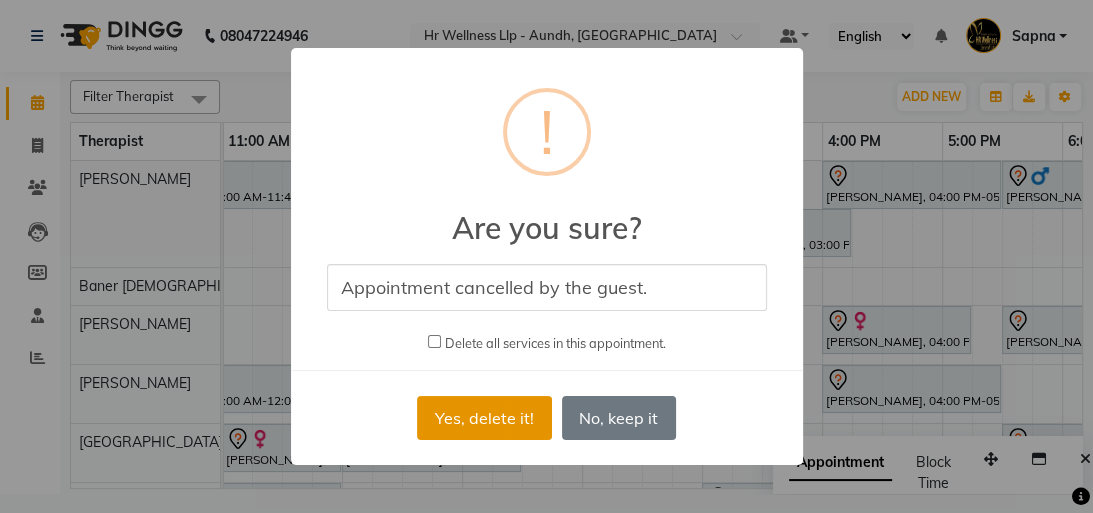 click on "Yes, delete it!" at bounding box center [484, 418] 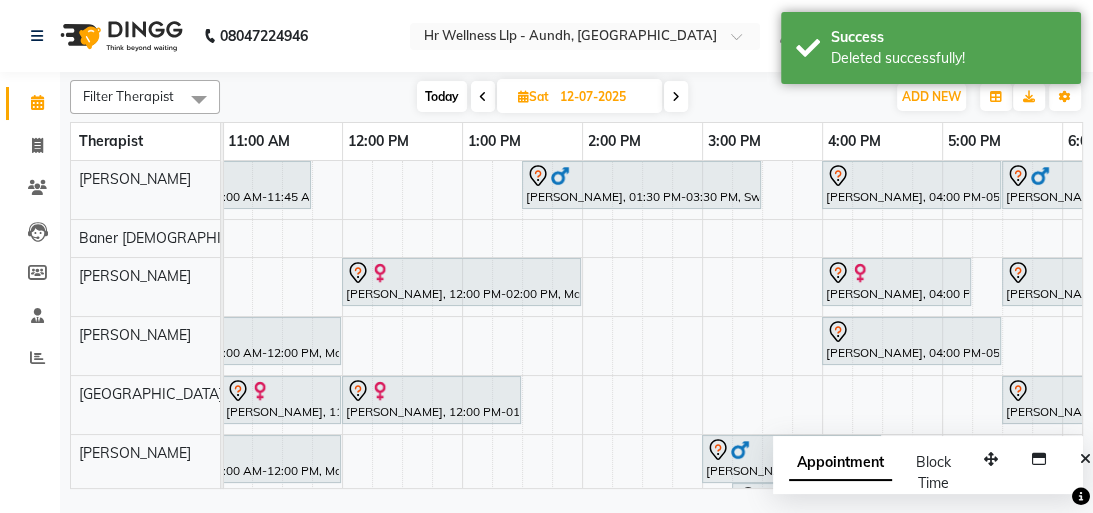 click on "Today" at bounding box center [442, 96] 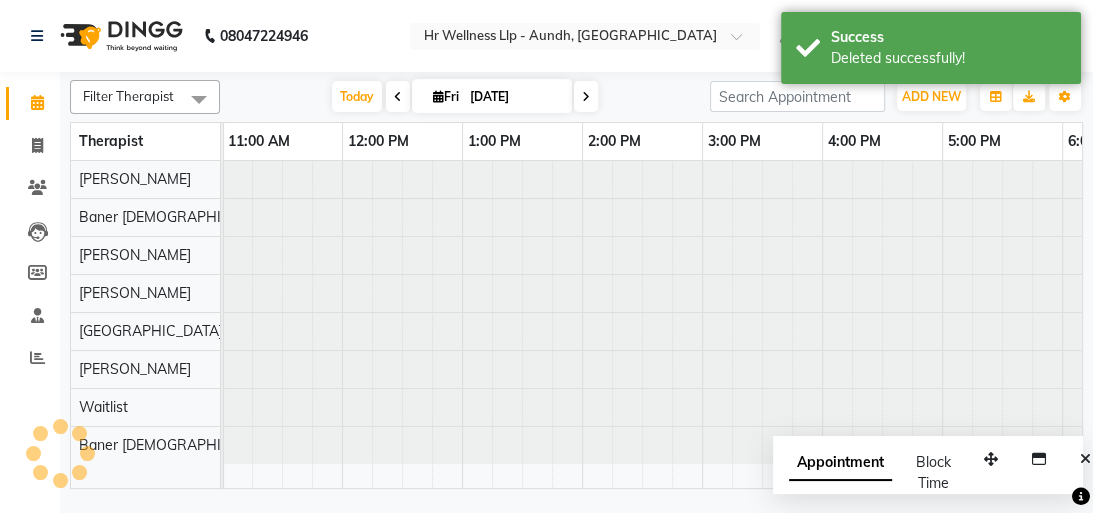 scroll, scrollTop: 0, scrollLeft: 0, axis: both 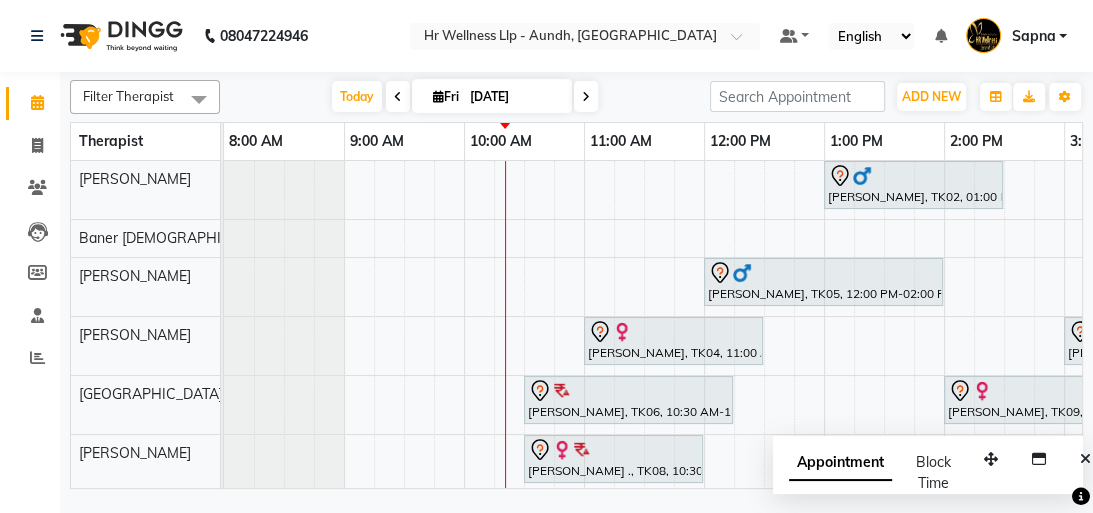 click on "[DATE]" at bounding box center (514, 97) 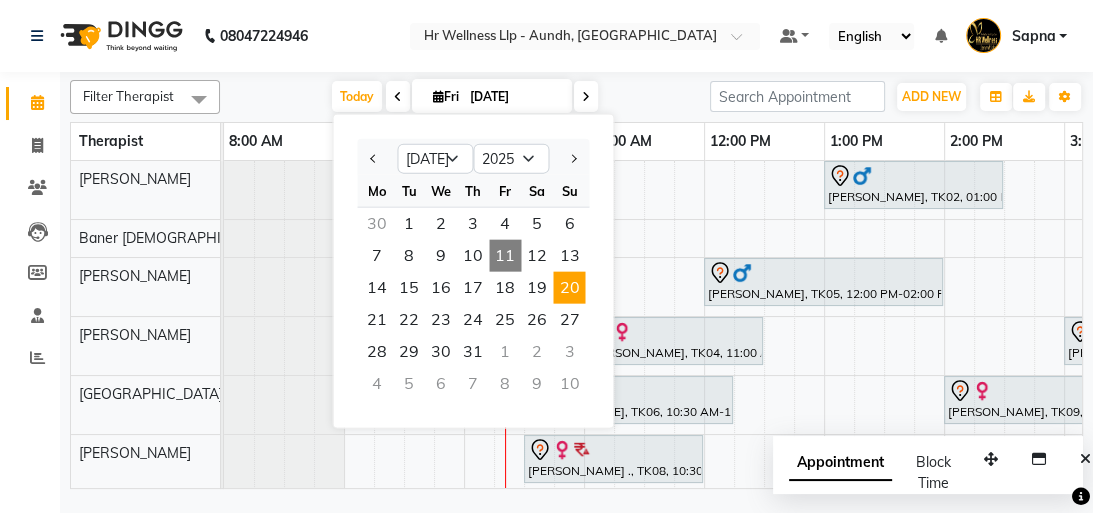 click on "20" at bounding box center (569, 288) 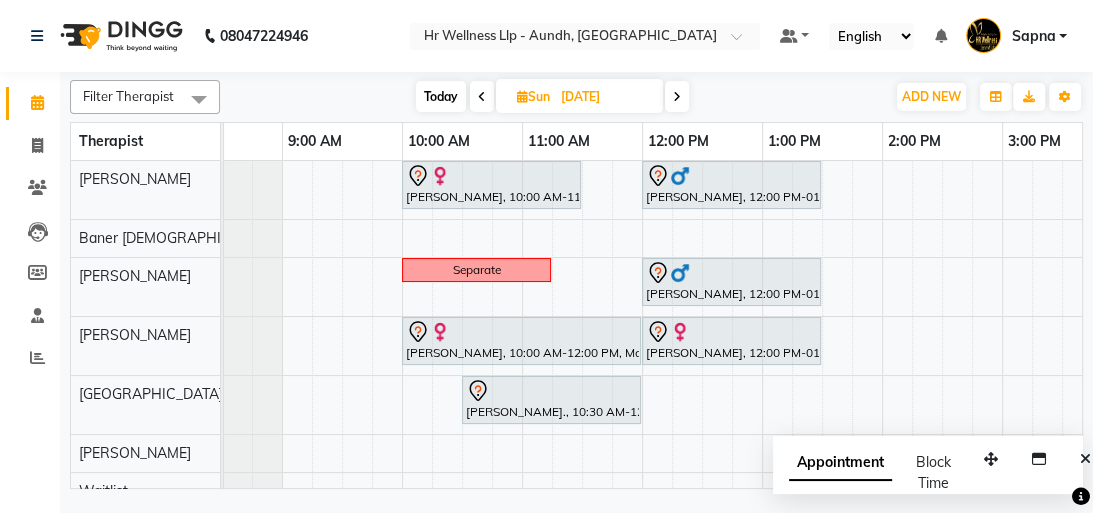 click on "Today" at bounding box center (441, 96) 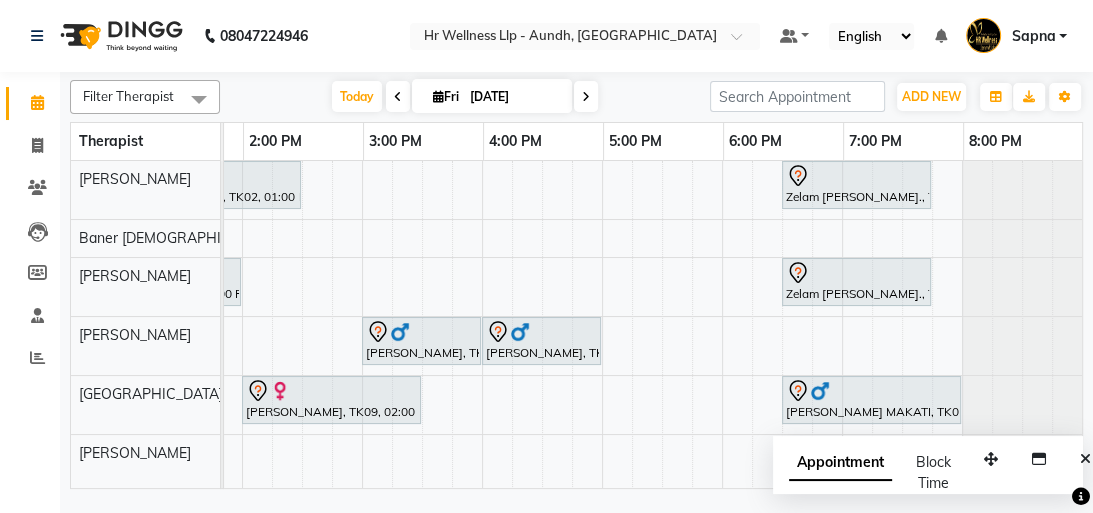 scroll, scrollTop: 0, scrollLeft: 64, axis: horizontal 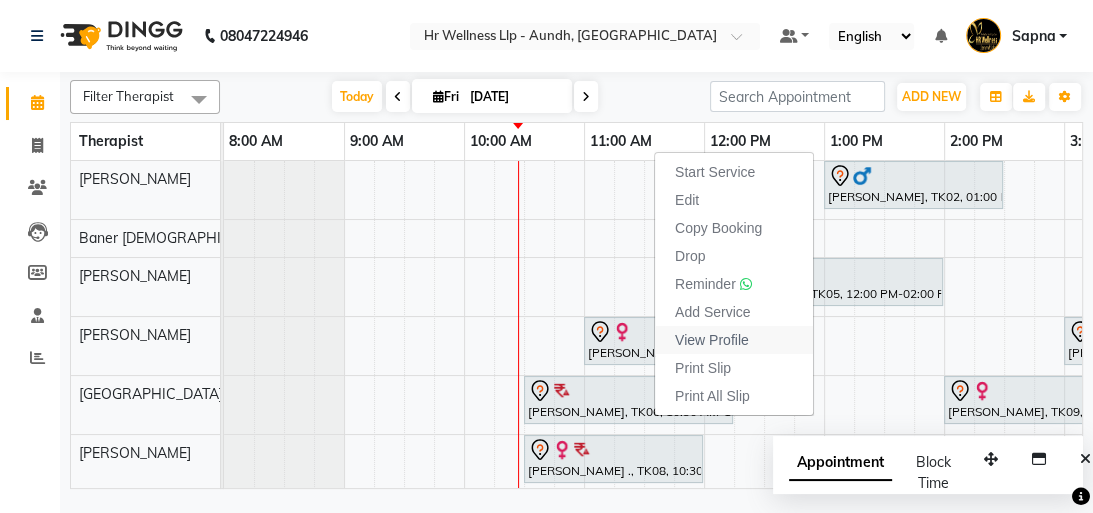 click on "View Profile" at bounding box center (712, 340) 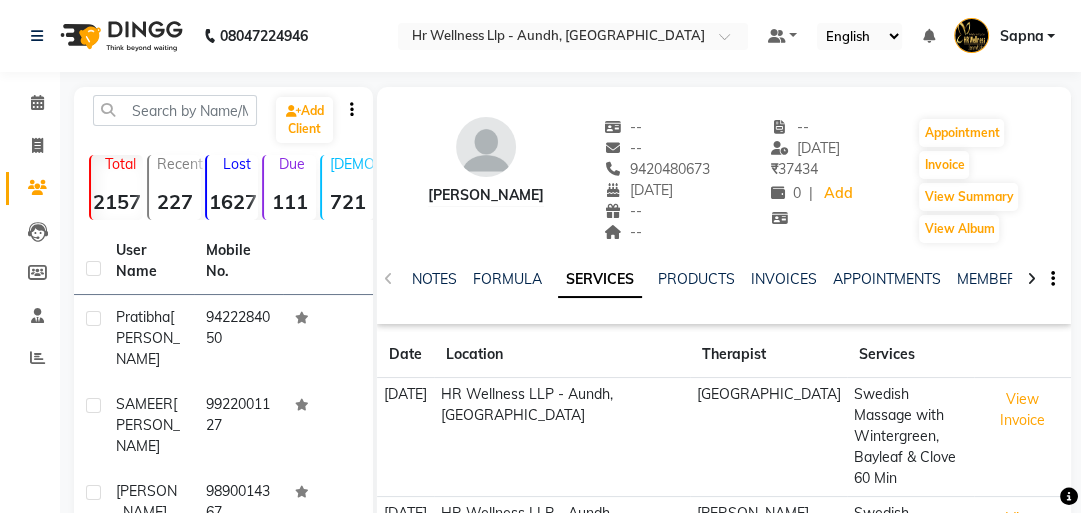 scroll, scrollTop: 80, scrollLeft: 0, axis: vertical 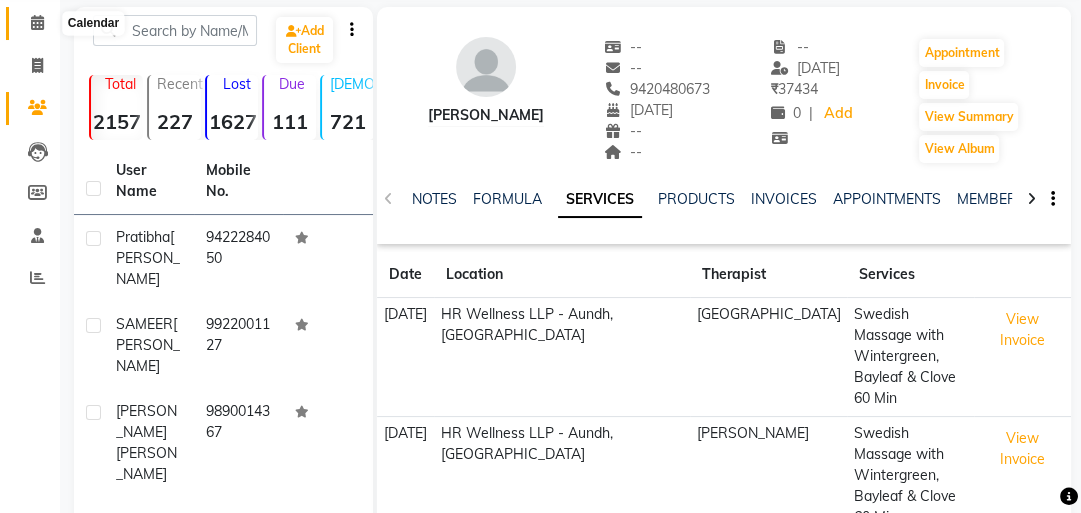 click 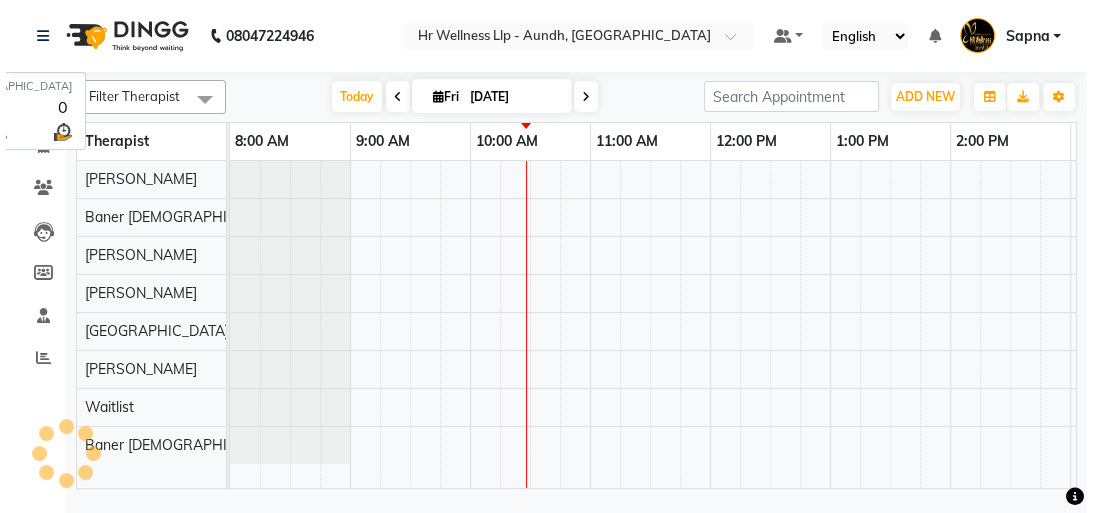 scroll, scrollTop: 0, scrollLeft: 0, axis: both 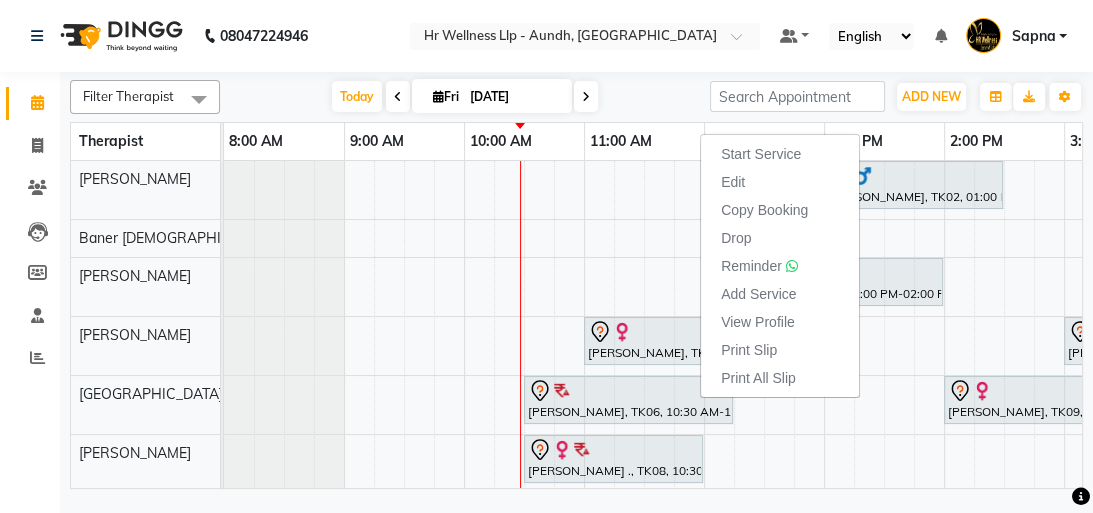 click on "Start Service Edit Copy Booking Drop Reminder   Add Service View Profile Print Slip Print All Slip" at bounding box center [780, 266] 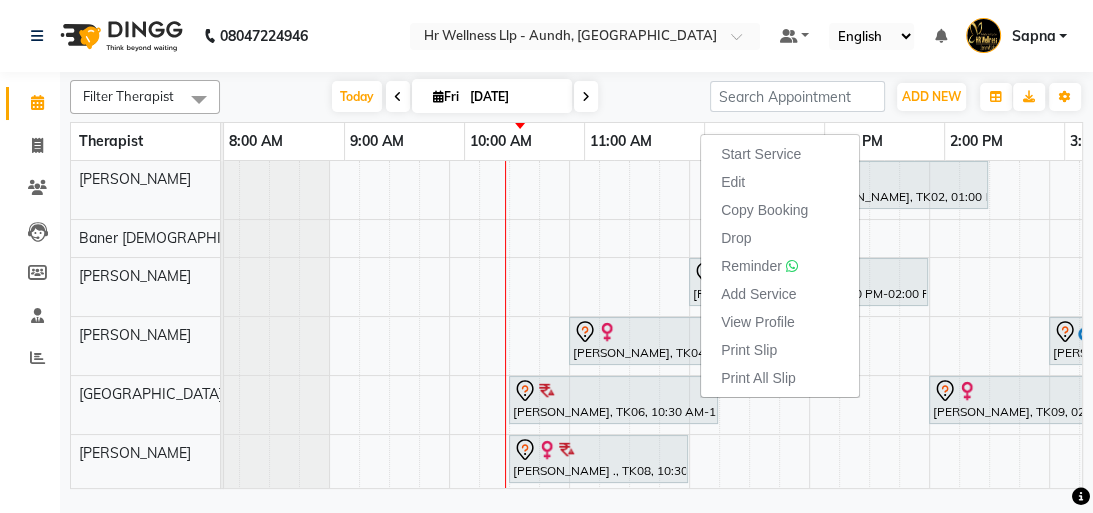 scroll, scrollTop: 0, scrollLeft: 57, axis: horizontal 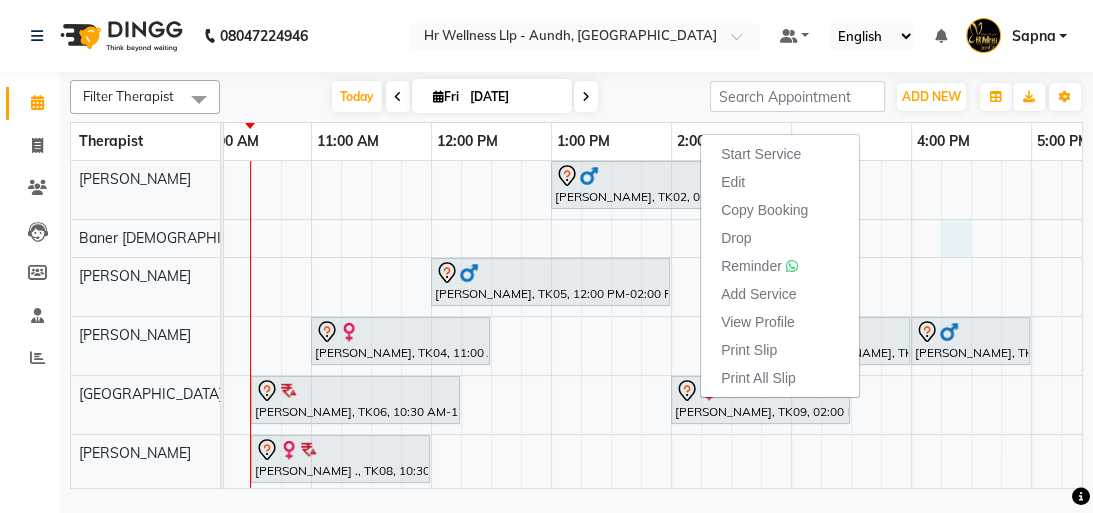 click on "[PERSON_NAME], TK02, 01:00 PM-02:30 PM, Swedish Massage with Wintergreen, Bayleaf & Clove 60 Min             Zelam [PERSON_NAME]., TK07, 06:30 PM-07:45 PM, Massage 60 Min             [PERSON_NAME], TK05, 12:00 PM-02:00 PM, Massage 90 Min             Zelam [PERSON_NAME]., TK07, 06:30 PM-07:45 PM, Massage 60 Min             [PERSON_NAME], TK04, 11:00 AM-12:30 PM, Swedish Massage with Wintergreen, Bayleaf & Clove 60 Min             [PERSON_NAME], TK10, 03:00 PM-04:00 PM, Lightening Facial             [PERSON_NAME], TK10, 04:00 PM-05:00 PM, Scrubassage 60 Min             [PERSON_NAME], TK06, 10:30 AM-12:15 PM, Swedish Massage with Wintergreen, Bayleaf & Clove 90 Min             [PERSON_NAME], TK09, 02:00 PM-03:30 PM, Swedish Massage with Wintergreen, Bayleaf & Clove 60 Min             [PERSON_NAME] MAKATI, TK01, 06:30 PM-08:00 PM, Massage 60 Min             [PERSON_NAME] ., TK08, 10:30 AM-12:00 PM, Massage 60 Min" at bounding box center [731, 365] 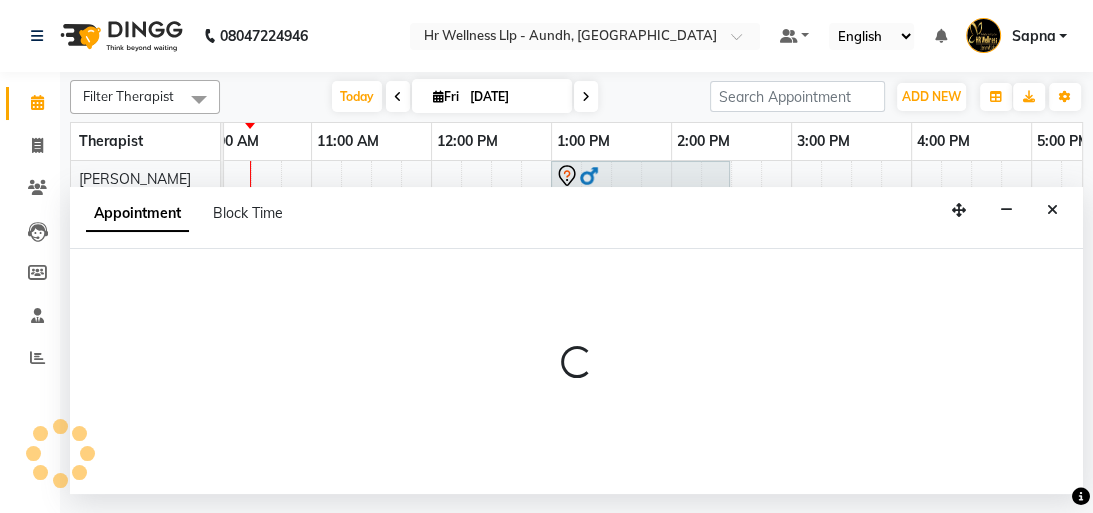 select on "54765" 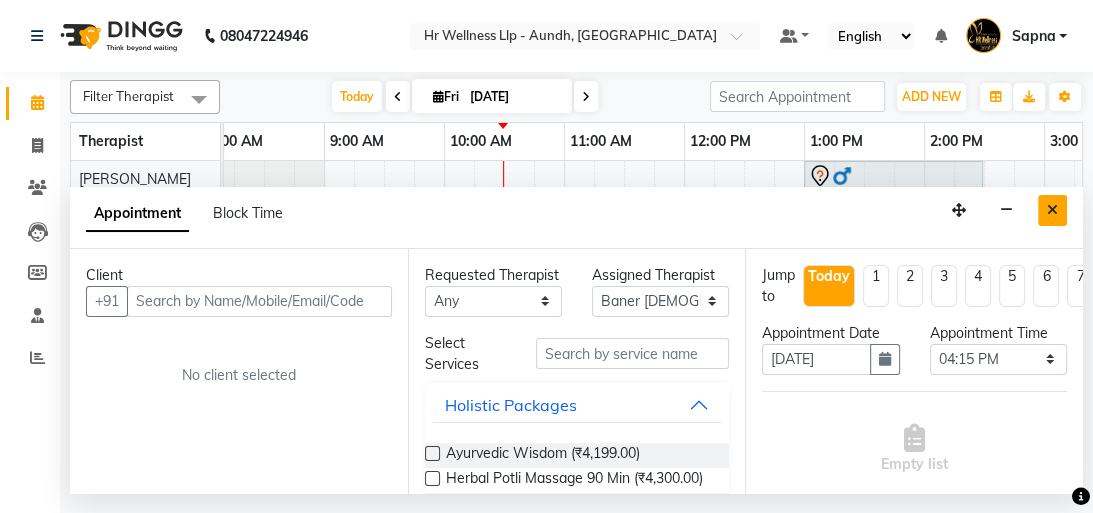 click at bounding box center (1052, 210) 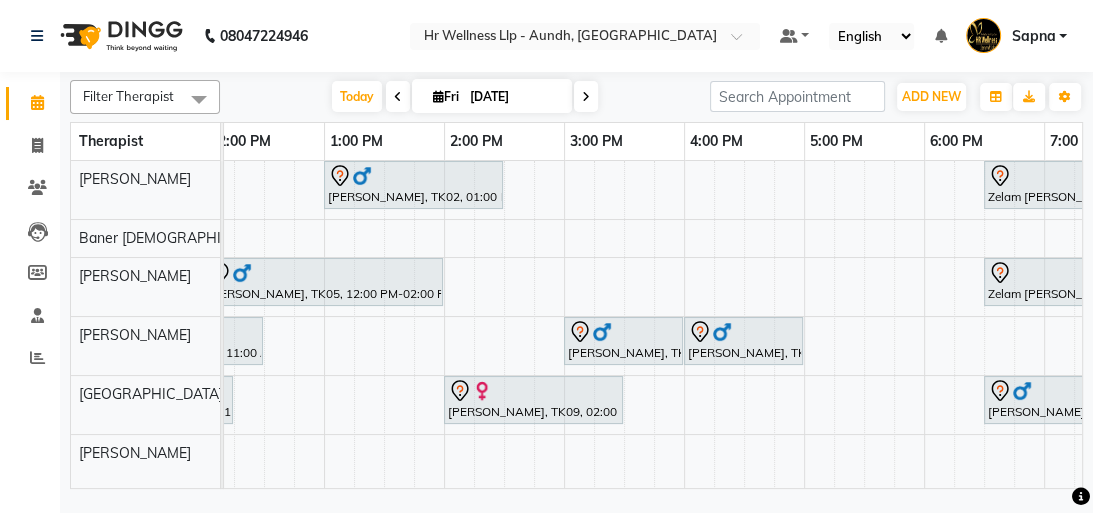 scroll, scrollTop: 0, scrollLeft: 88, axis: horizontal 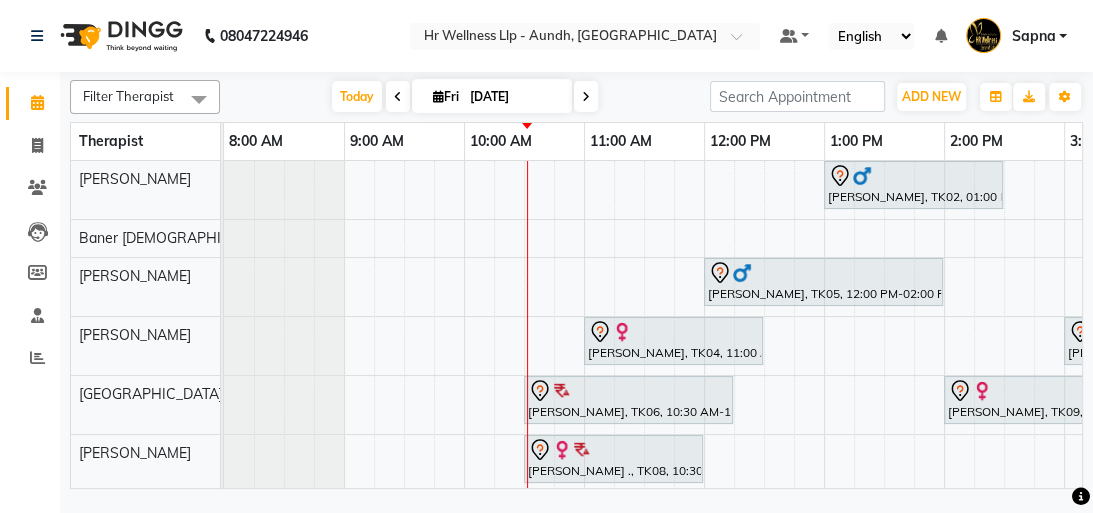 click on "[PERSON_NAME], TK02, 01:00 PM-02:30 PM, Swedish Massage with Wintergreen, Bayleaf & Clove 60 Min             Zelam [PERSON_NAME]., TK07, 06:30 PM-07:45 PM, Massage 60 Min             [PERSON_NAME], TK05, 12:00 PM-02:00 PM, Massage 90 Min             Zelam [PERSON_NAME]., TK07, 06:30 PM-07:45 PM, Massage 60 Min             [PERSON_NAME], TK04, 11:00 AM-12:30 PM, Swedish Massage with Wintergreen, Bayleaf & Clove 60 Min             [PERSON_NAME], TK10, 03:00 PM-04:00 PM, Lightening Facial             [PERSON_NAME], TK10, 04:00 PM-05:00 PM, Scrubassage 60 Min             [PERSON_NAME], TK06, 10:30 AM-12:15 PM, Swedish Massage with Wintergreen, Bayleaf & Clove 90 Min             [PERSON_NAME], TK09, 02:00 PM-03:30 PM, Swedish Massage with Wintergreen, Bayleaf & Clove 60 Min             [PERSON_NAME] MAKATI, TK01, 06:30 PM-08:00 PM, Massage 60 Min             [PERSON_NAME] ., TK08, 10:30 AM-12:00 PM, Massage 60 Min" at bounding box center [1004, 365] 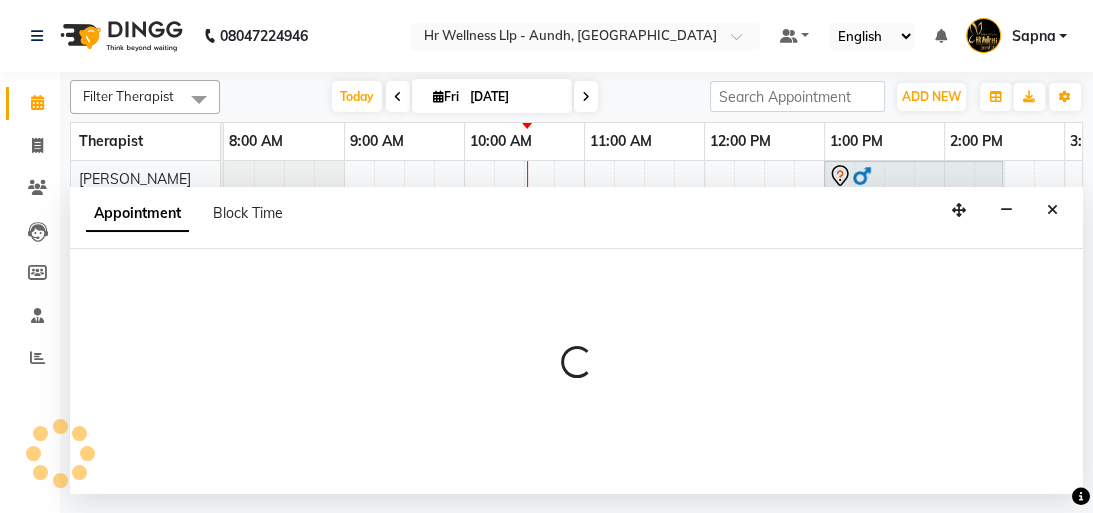 select on "77661" 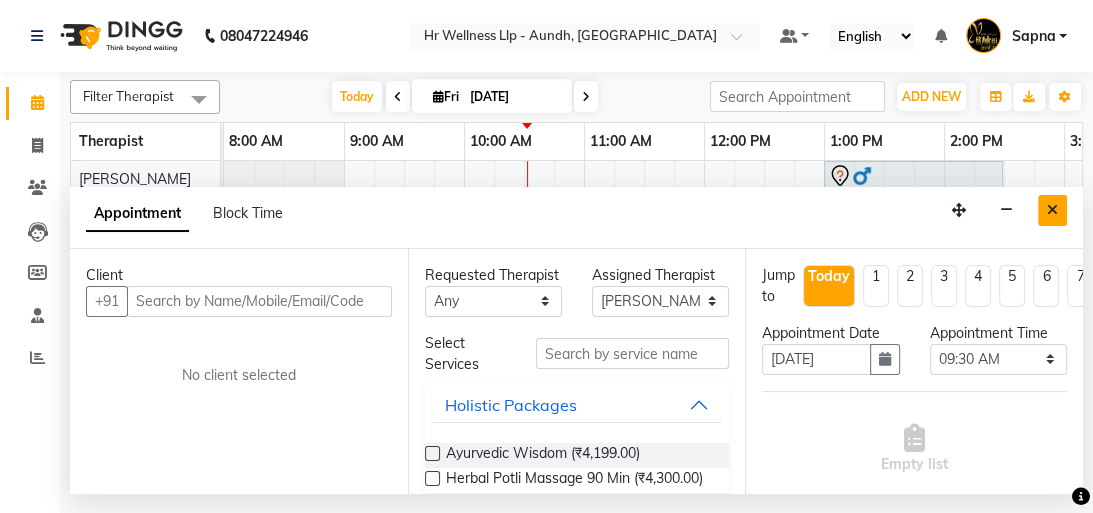 click at bounding box center (1052, 210) 